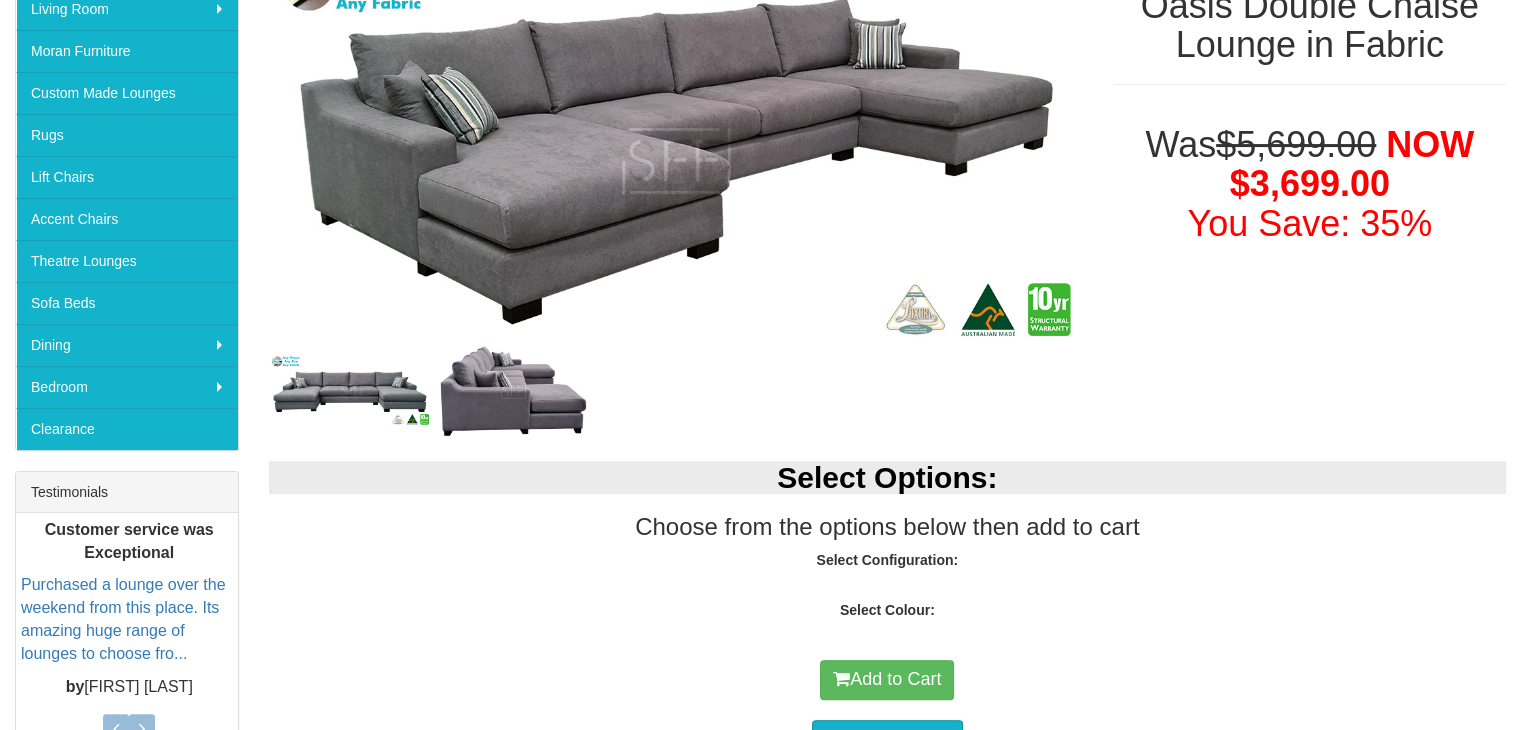 scroll, scrollTop: 400, scrollLeft: 0, axis: vertical 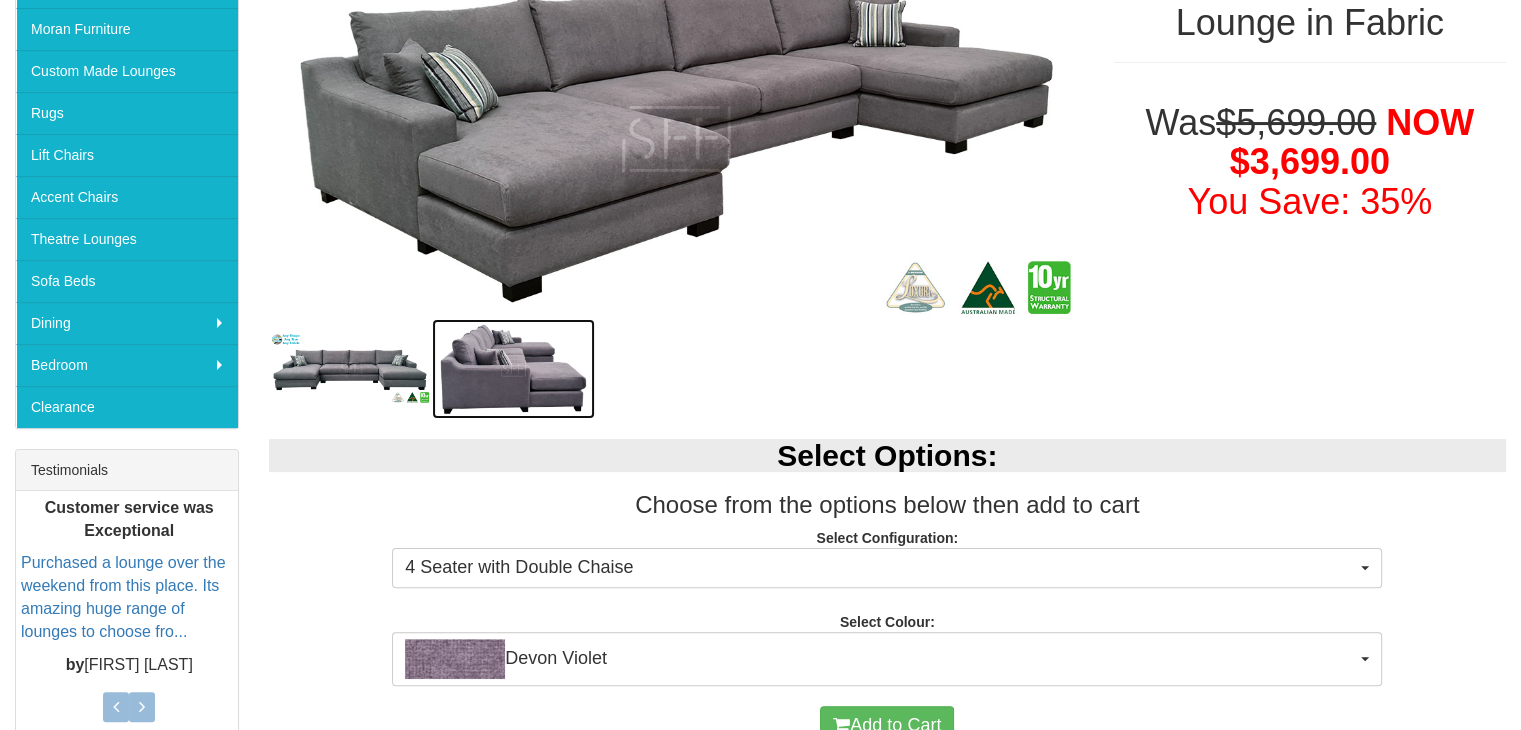 click at bounding box center (513, 369) 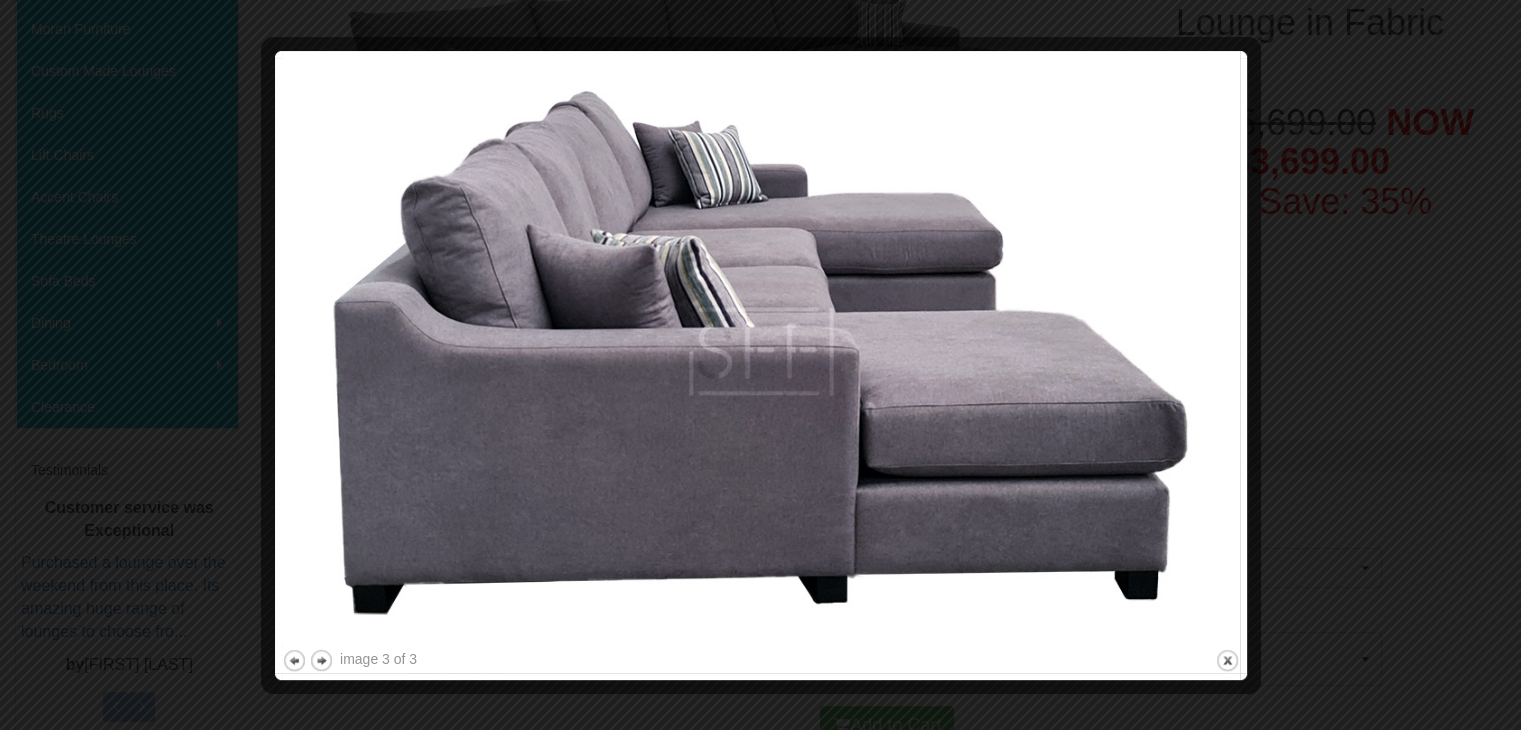 click at bounding box center [760, 365] 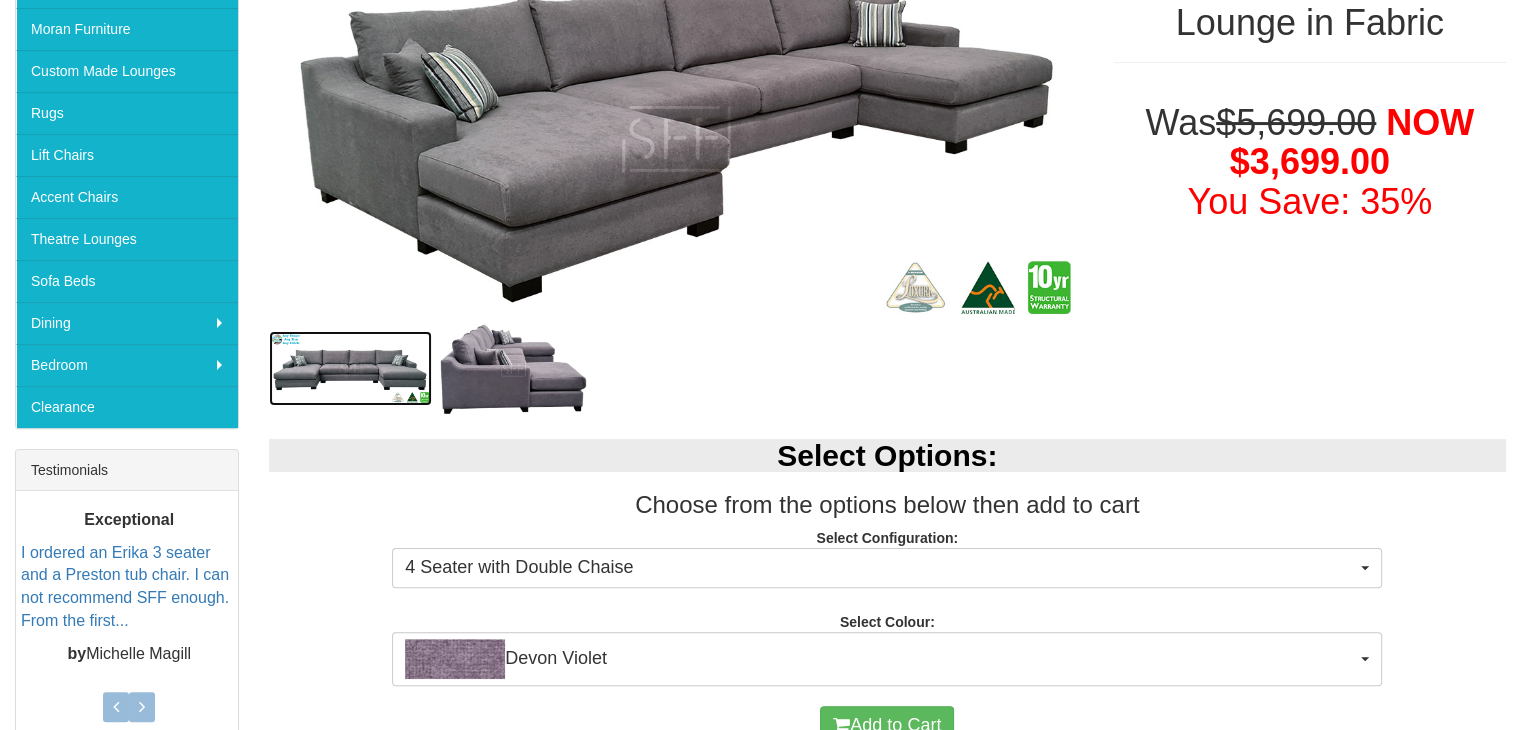 click at bounding box center (350, 368) 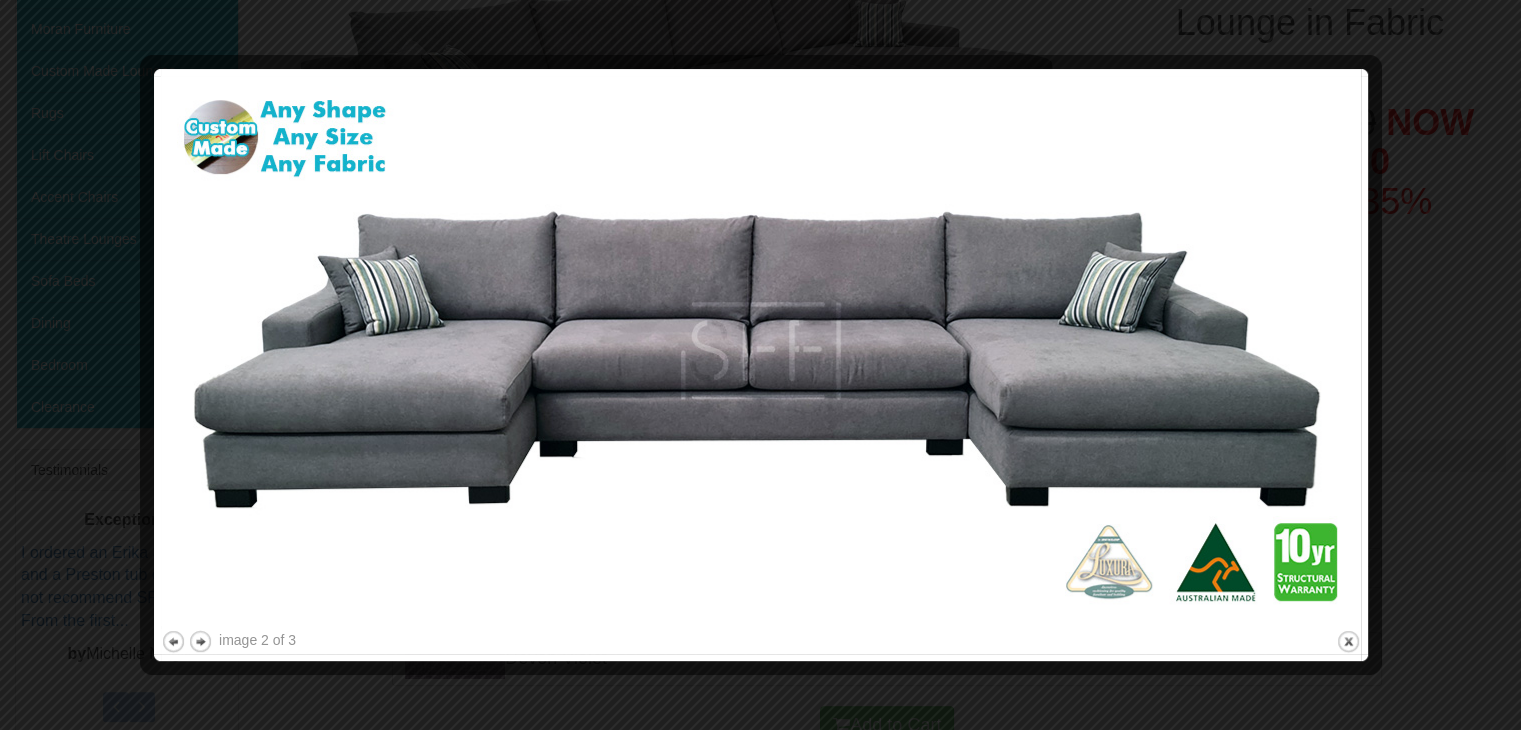 click at bounding box center (760, 365) 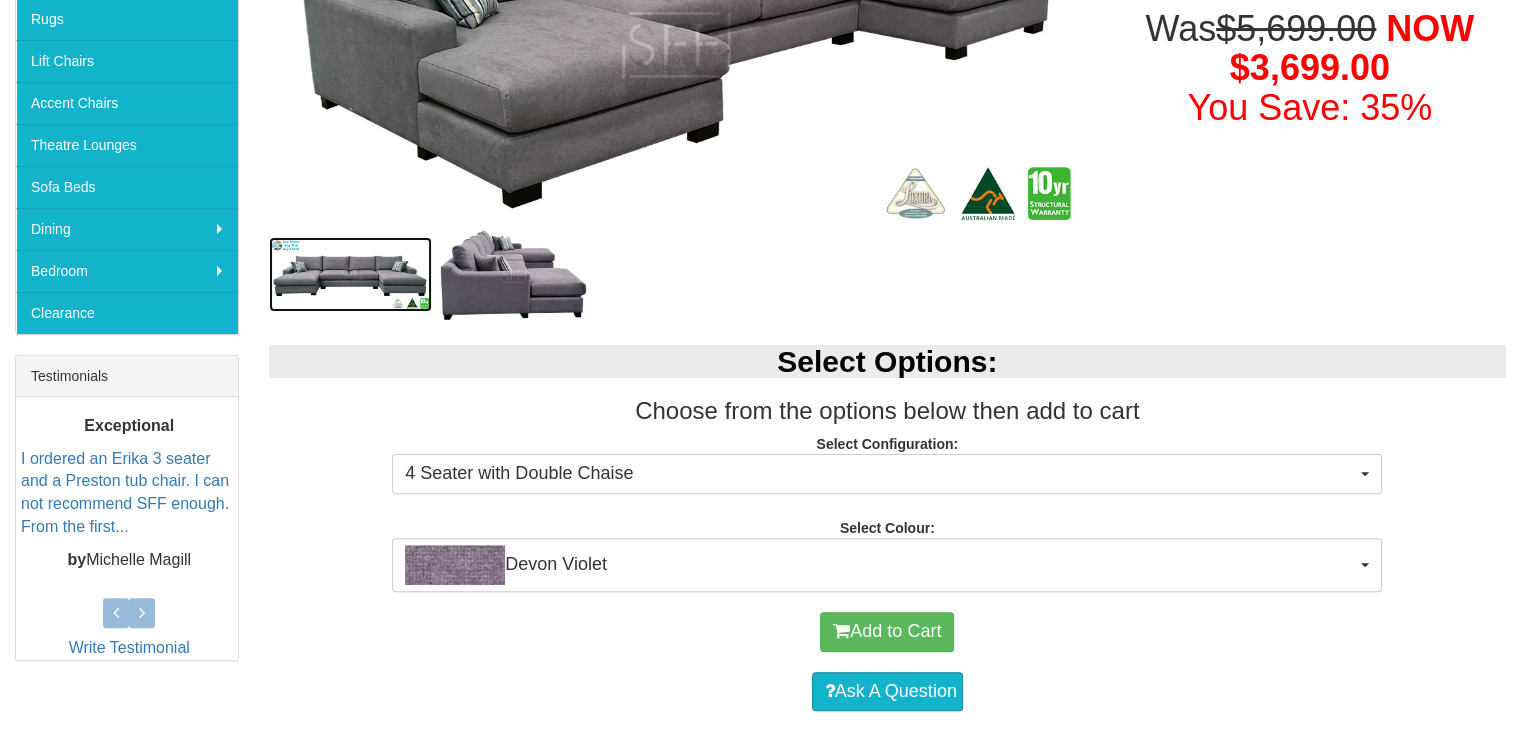 scroll, scrollTop: 500, scrollLeft: 0, axis: vertical 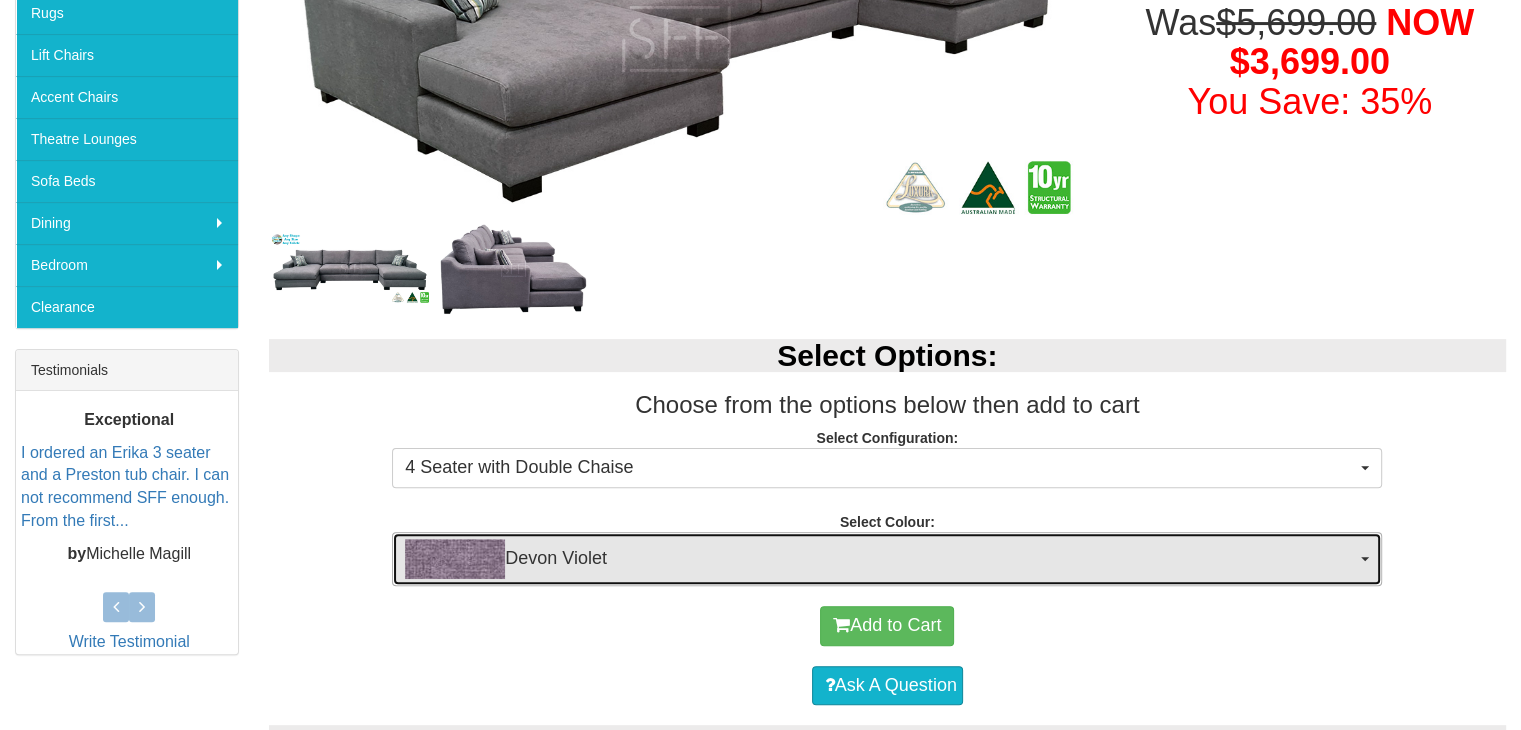 click on "Devon Violet" at bounding box center [887, 559] 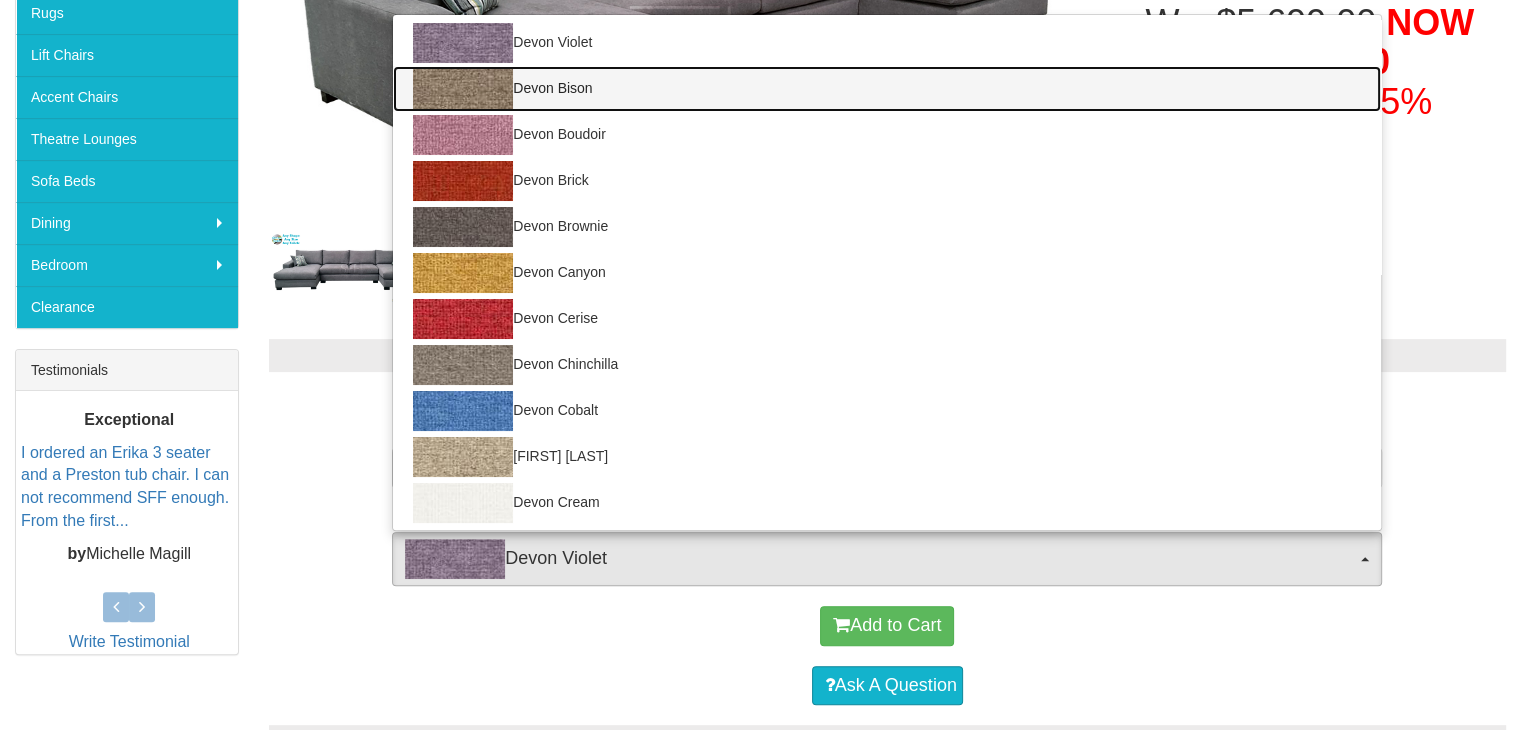 click on "Devon Bison" at bounding box center [887, 89] 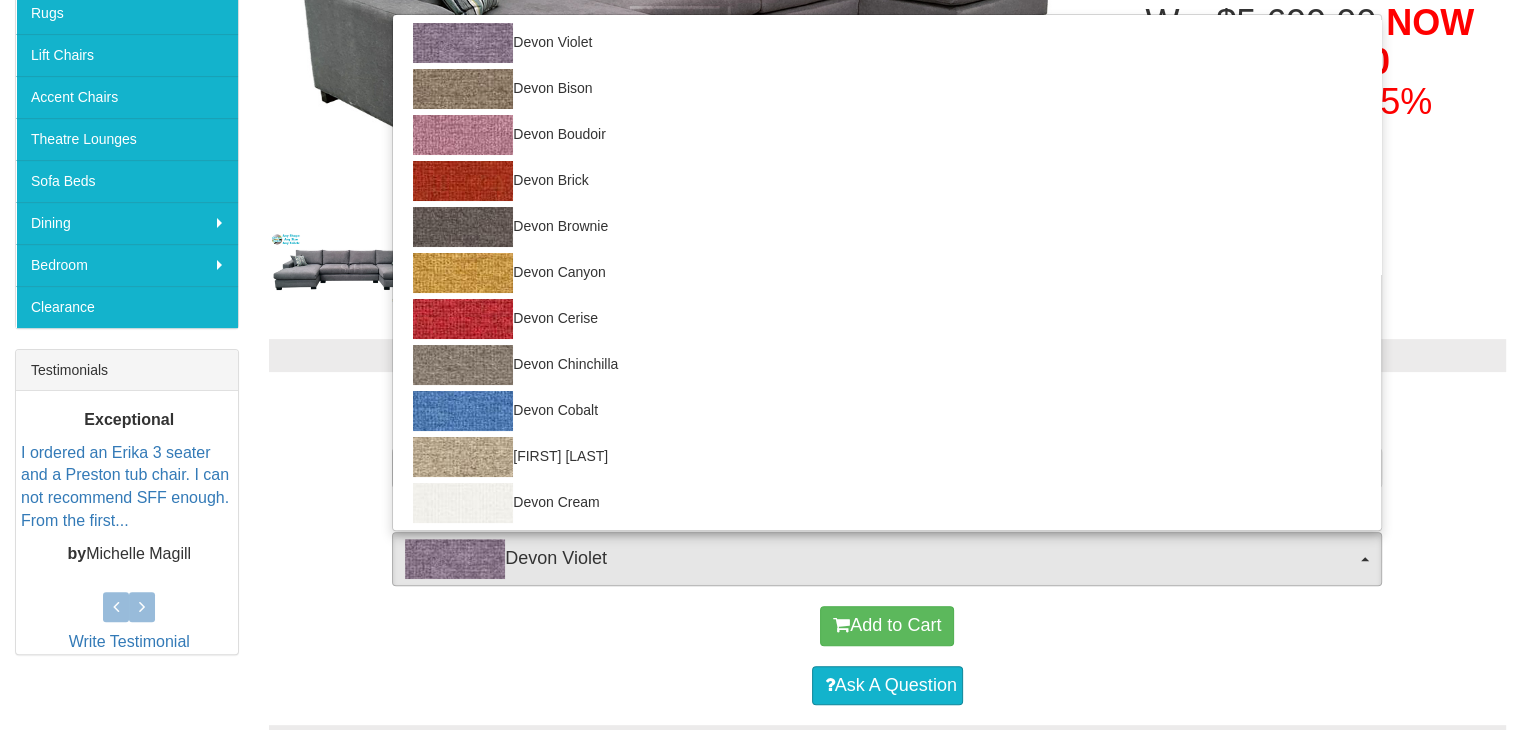 select on "1012" 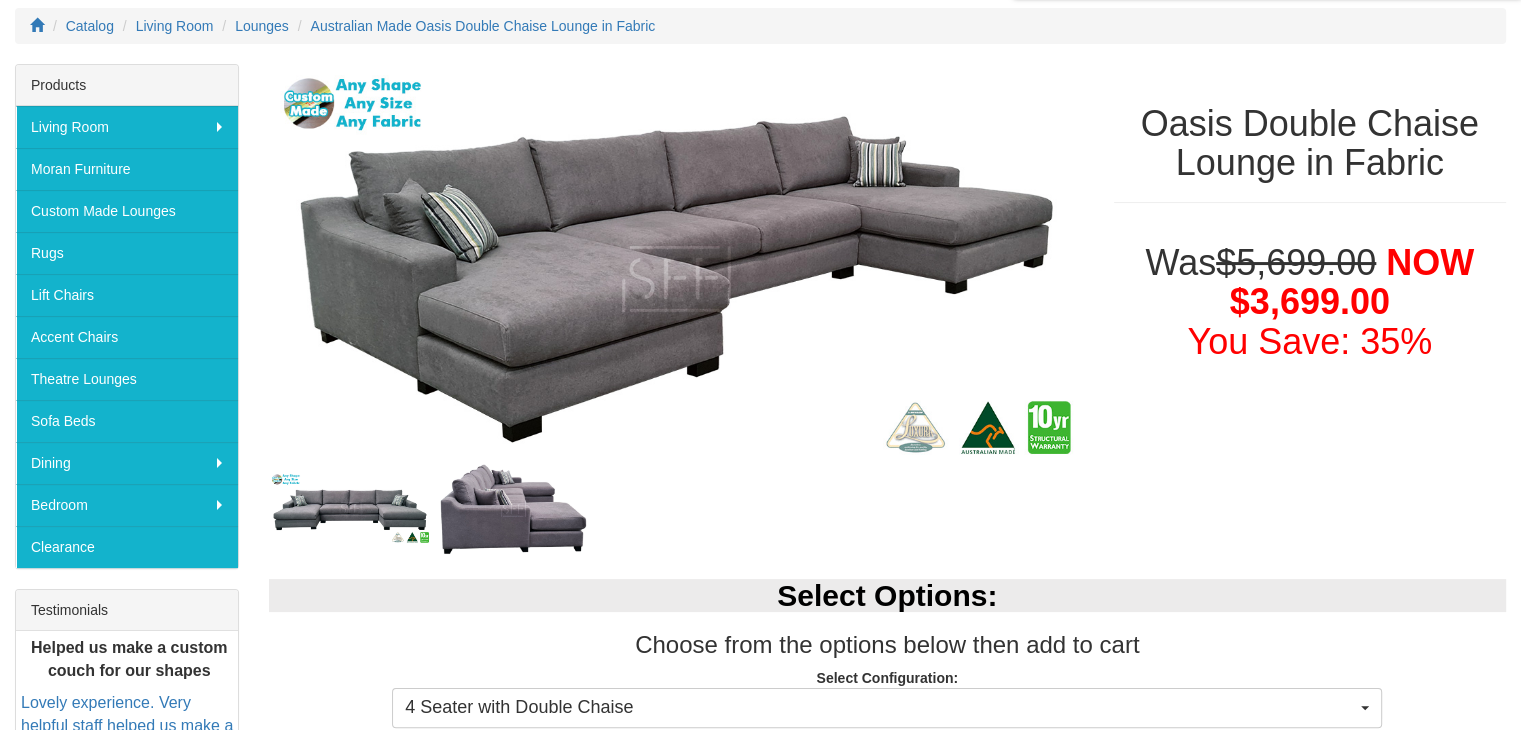 scroll, scrollTop: 600, scrollLeft: 0, axis: vertical 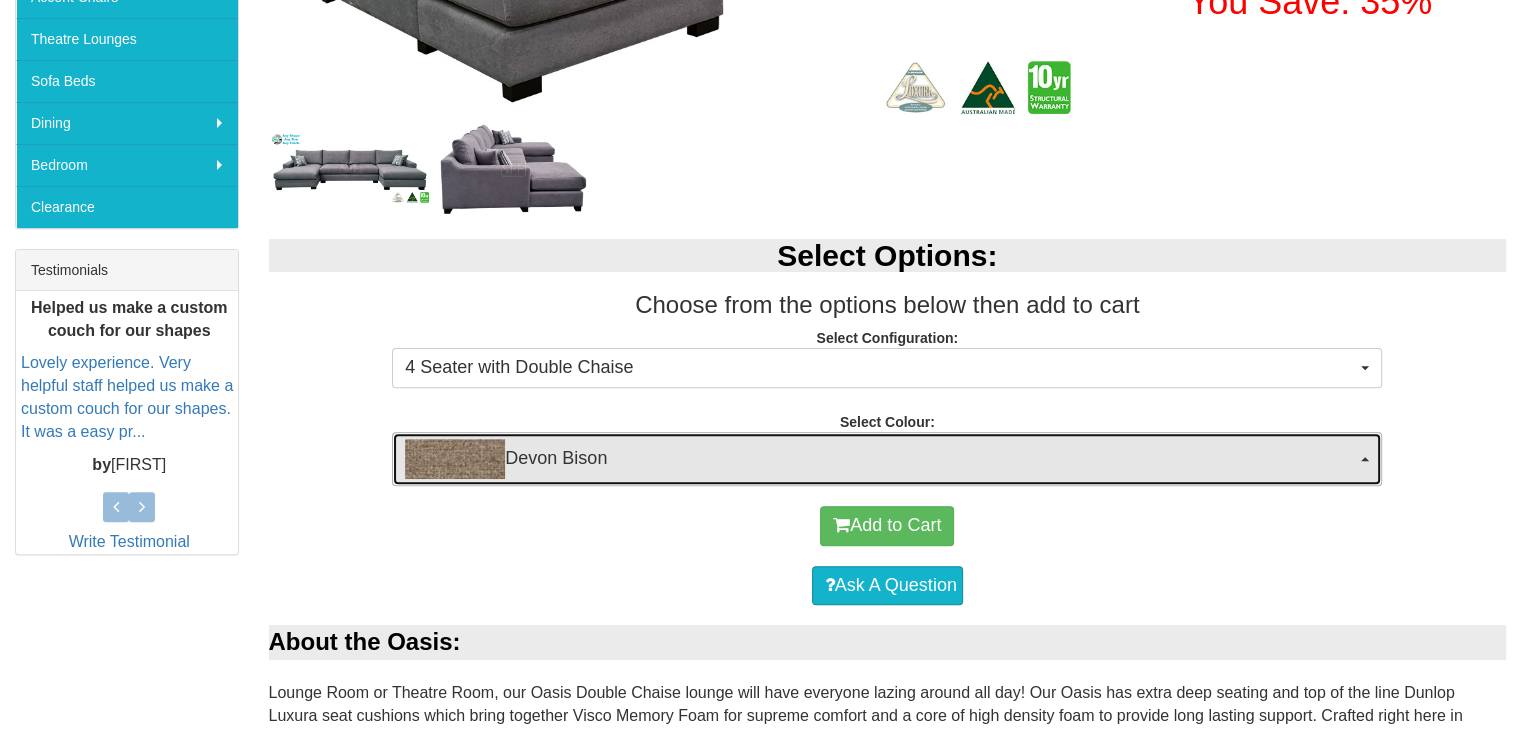 click on "Devon Bison" at bounding box center [880, 459] 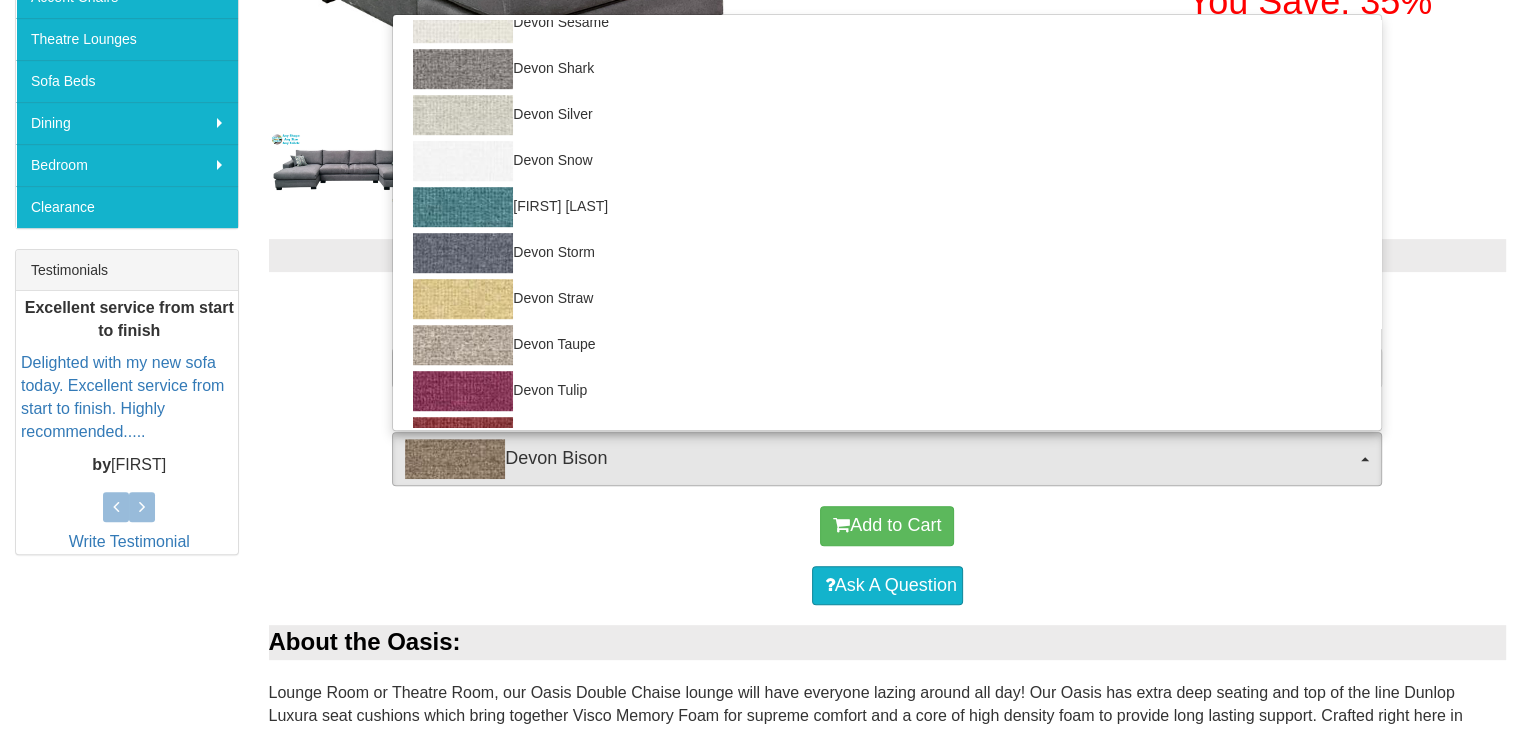 scroll, scrollTop: 1248, scrollLeft: 0, axis: vertical 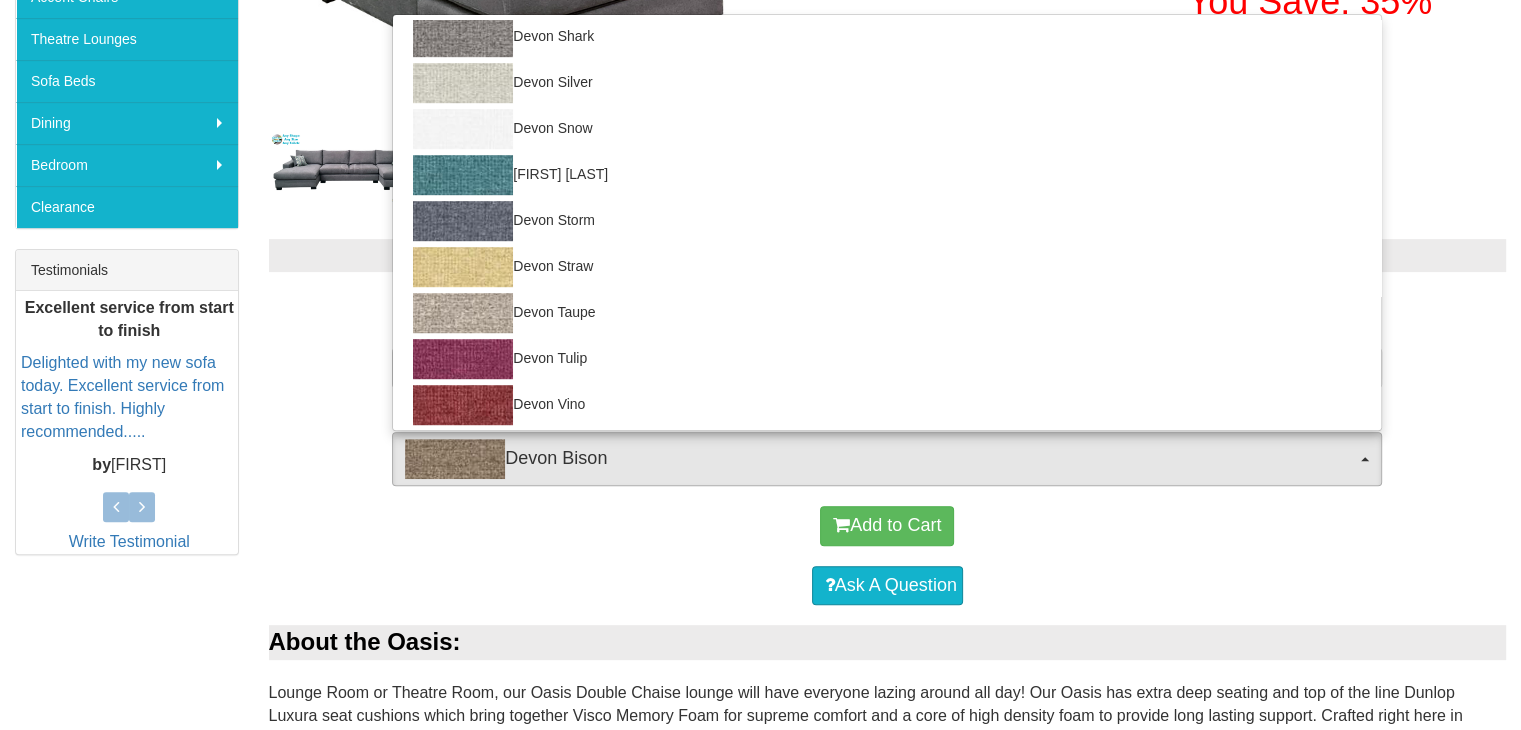 click on "Select Options:
Choose from the options below then add to cart
Select Configuration: 4 Seater with Double Chaise   4 Seater with Double Chaise 4 Seater with Double Chaise
Select Colour:  Devon Bison    Devon Violet  Devon Bison  Devon Boudoir  Devon Brick  Devon Brownie  Devon Canyon  Devon Cerise  Devon Chinchilla  Devon Cobalt  Devon Cookie  Devon Cream  Devon Cyan  Devon Karat  Devon Linden  Devon Marine  Devon Mineral  Devon Moss  Devon Nut  Devon Onyx  Devon Papyrus  Devon Pesto  Devon Pigeon  Devon Pinecone  Devon Putty  Devon Raspberry  Devon Sand  Devon Sesame  Devon Shark  Devon Silver  Devon Snow  Devon Spruce  Devon Storm  Devon Straw  Devon Taupe  Devon Tulip  Devon Vino Devon Violet Devon Bison Devon Boudoir Devon Brick Devon Brownie Devon Canyon Devon Cerise Devon Chinchilla Devon Cobalt Devon Cookie Devon Cream Devon Cyan Devon Karat Devon Linden Devon Marine Devon Mineral Devon Moss Devon Nut Devon Onyx" at bounding box center (888, 352) 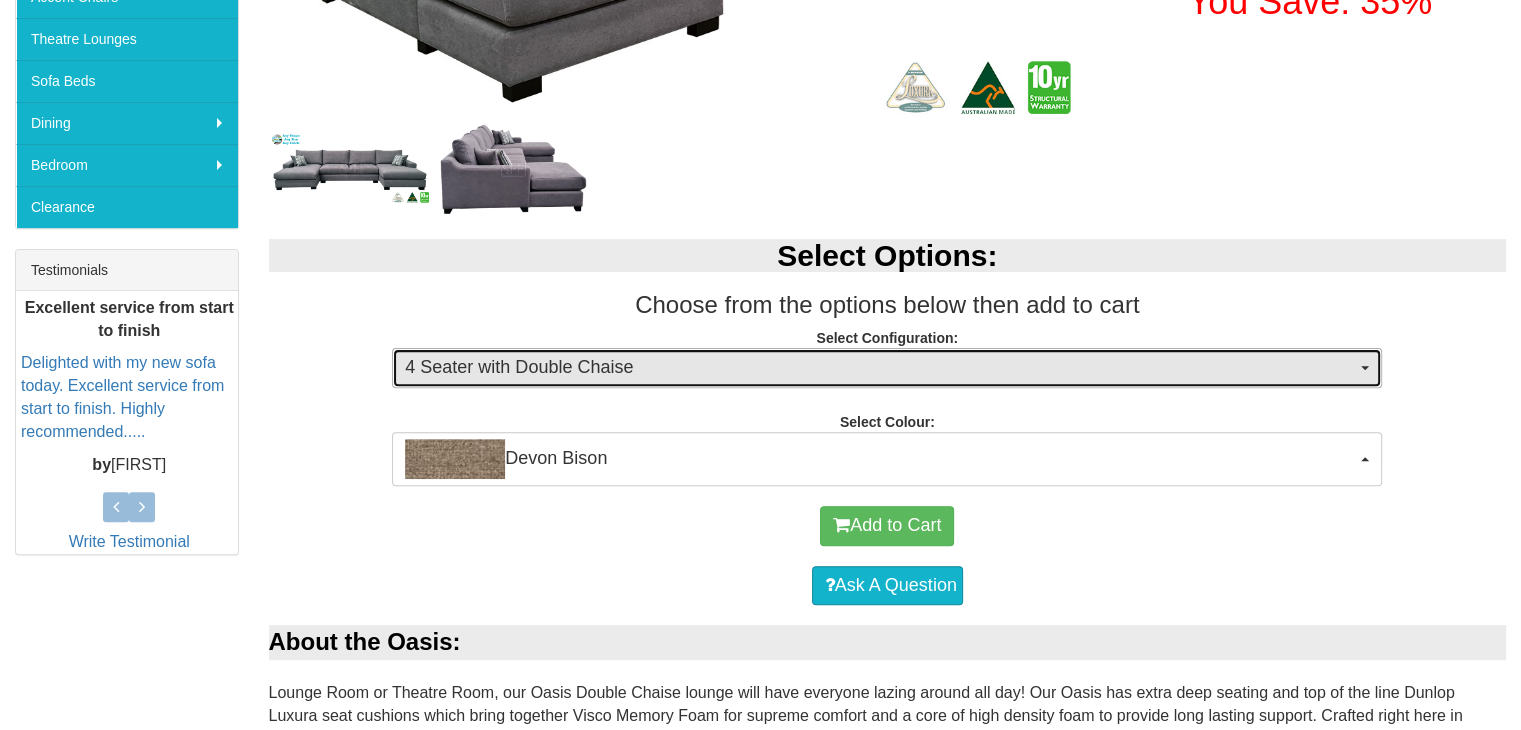 click on "4 Seater with Double Chaise" at bounding box center (880, 368) 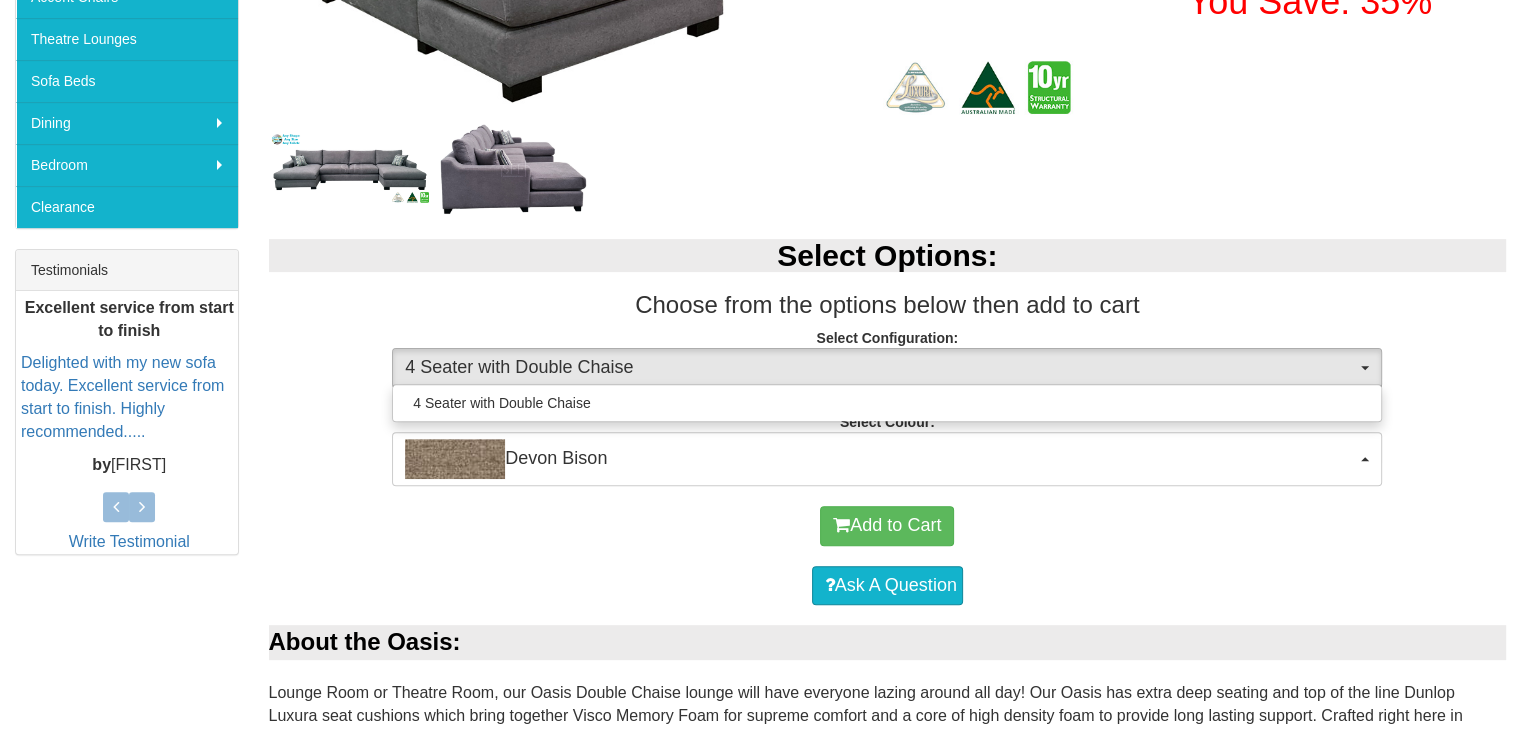 click on "Select Configuration: 4 Seater with Double Chaise   4 Seater with Double Chaise 4 Seater with Double Chaise" at bounding box center [888, 355] 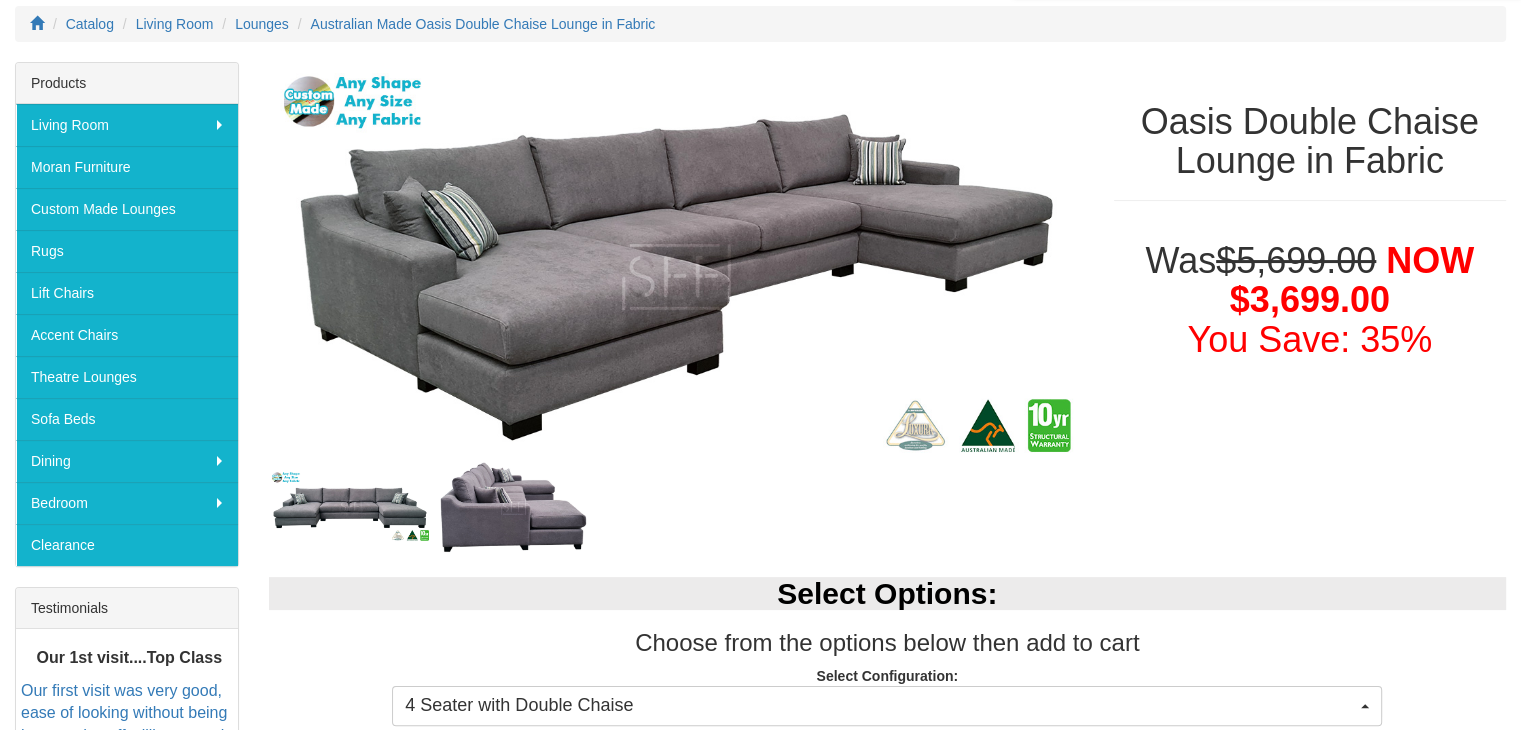 scroll, scrollTop: 200, scrollLeft: 0, axis: vertical 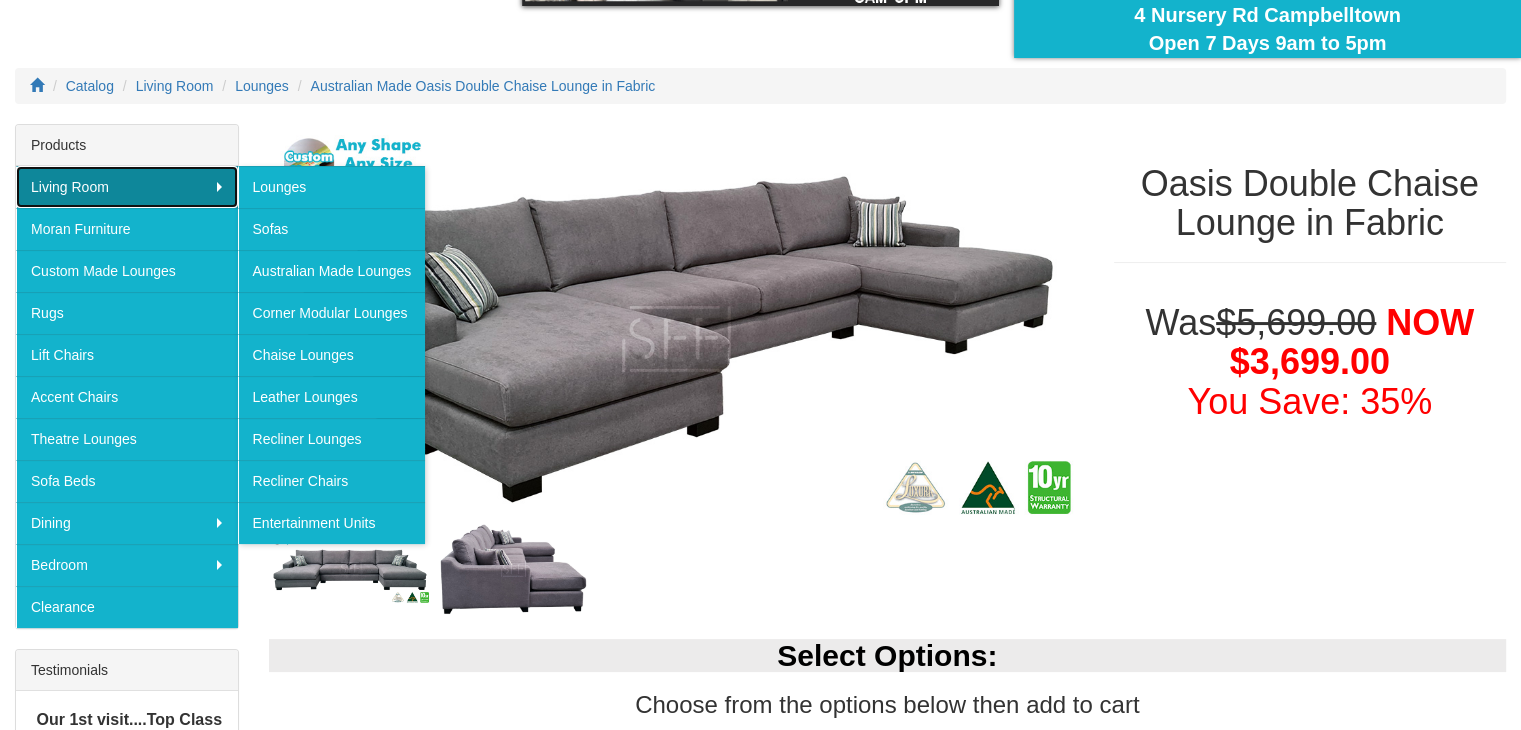click on "Living Room" at bounding box center [127, 187] 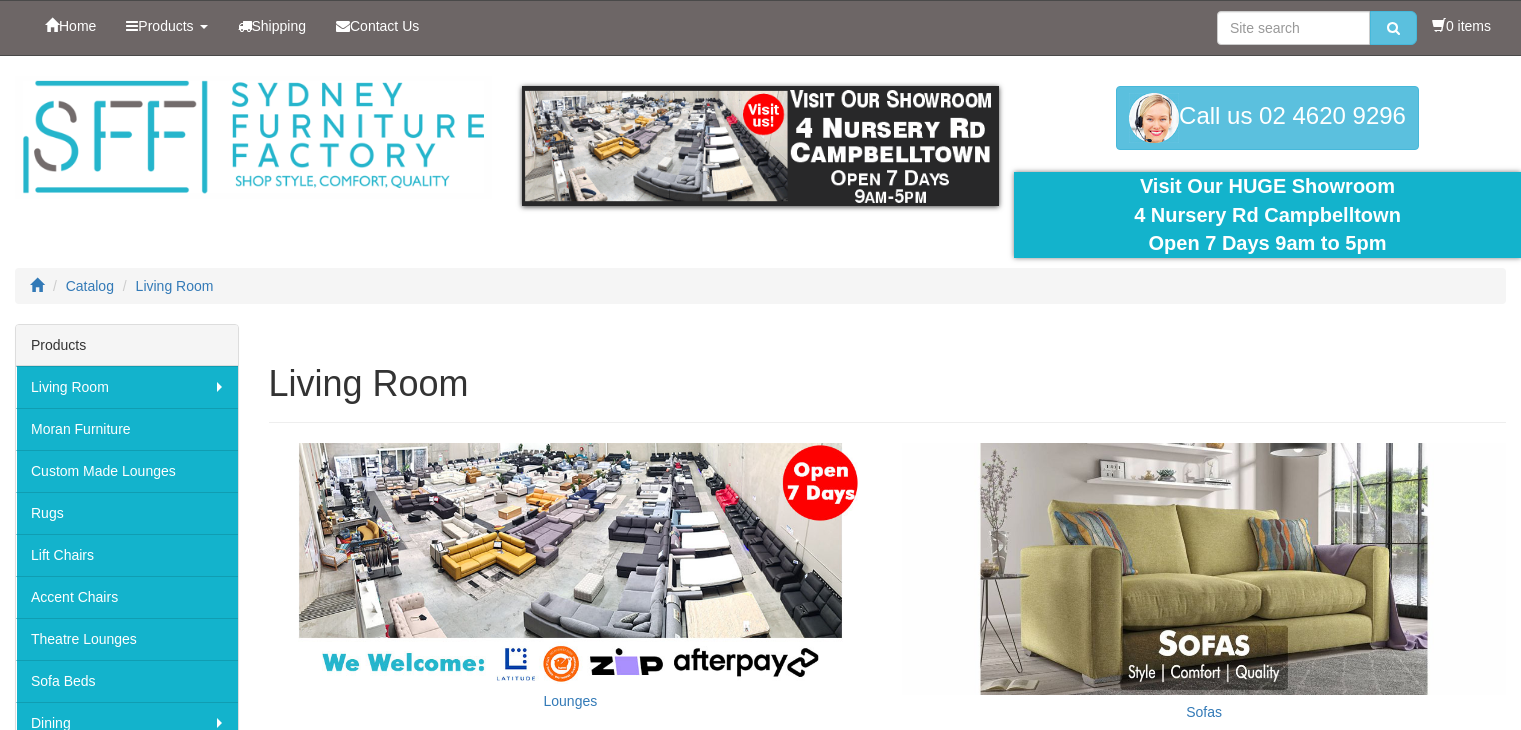 scroll, scrollTop: 0, scrollLeft: 0, axis: both 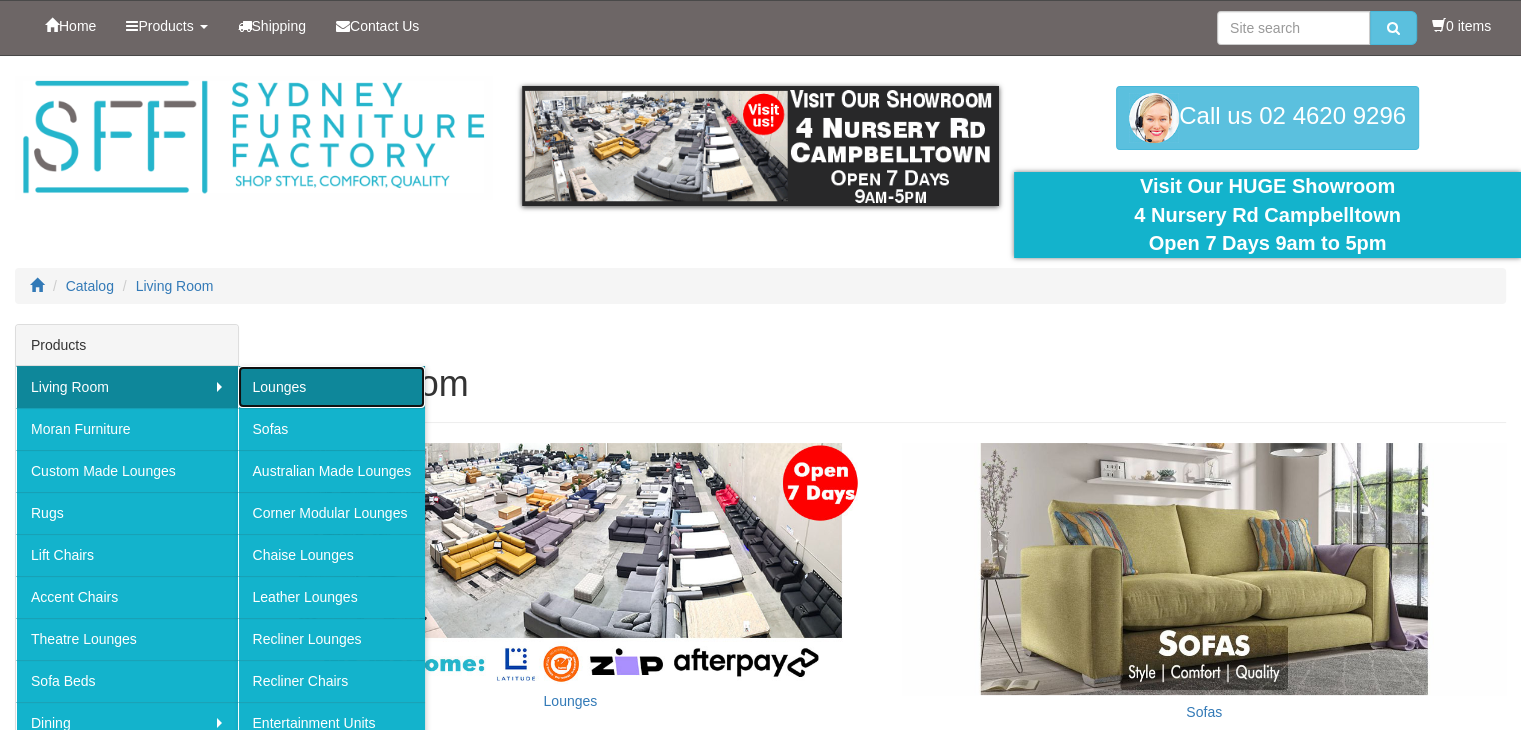 click on "Lounges" at bounding box center (332, 387) 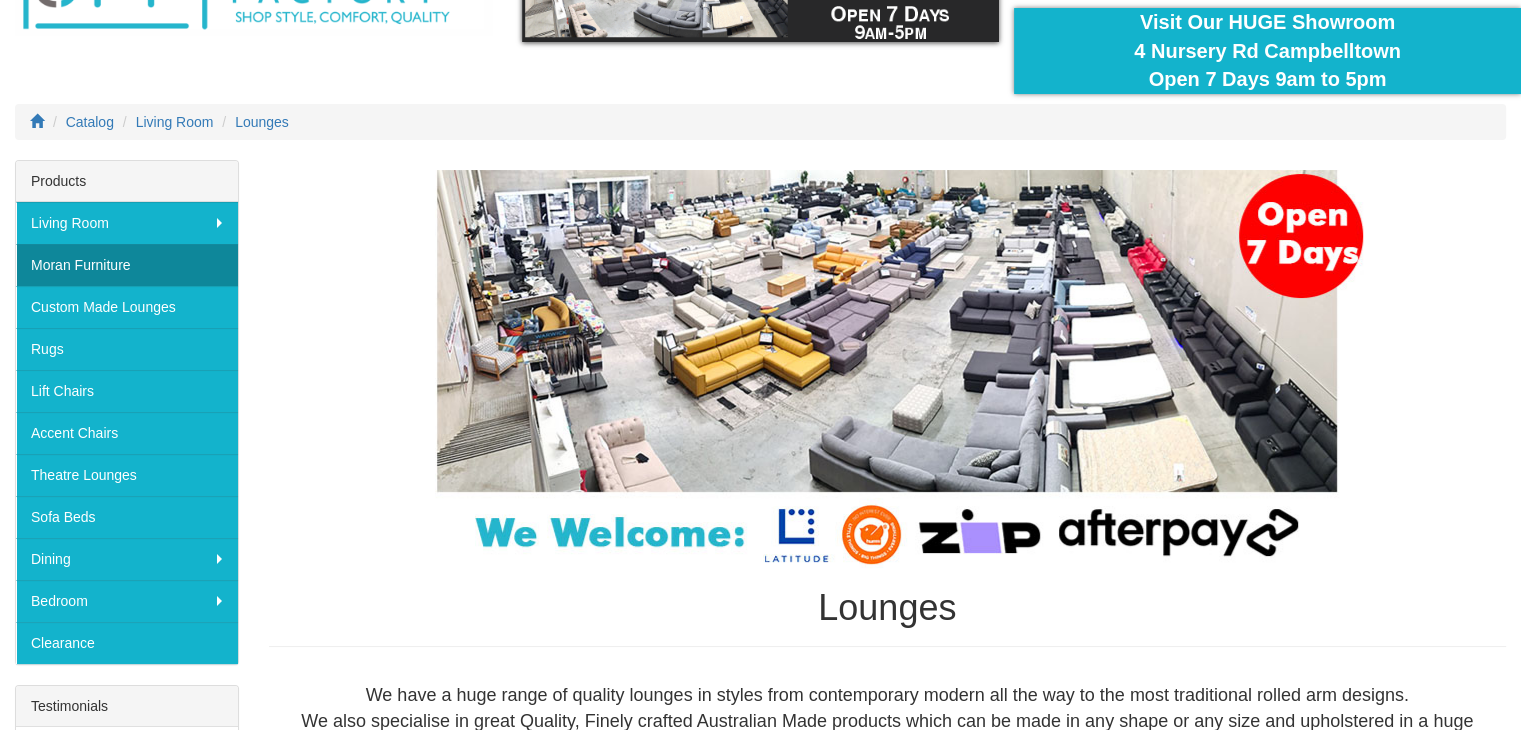 scroll, scrollTop: 0, scrollLeft: 0, axis: both 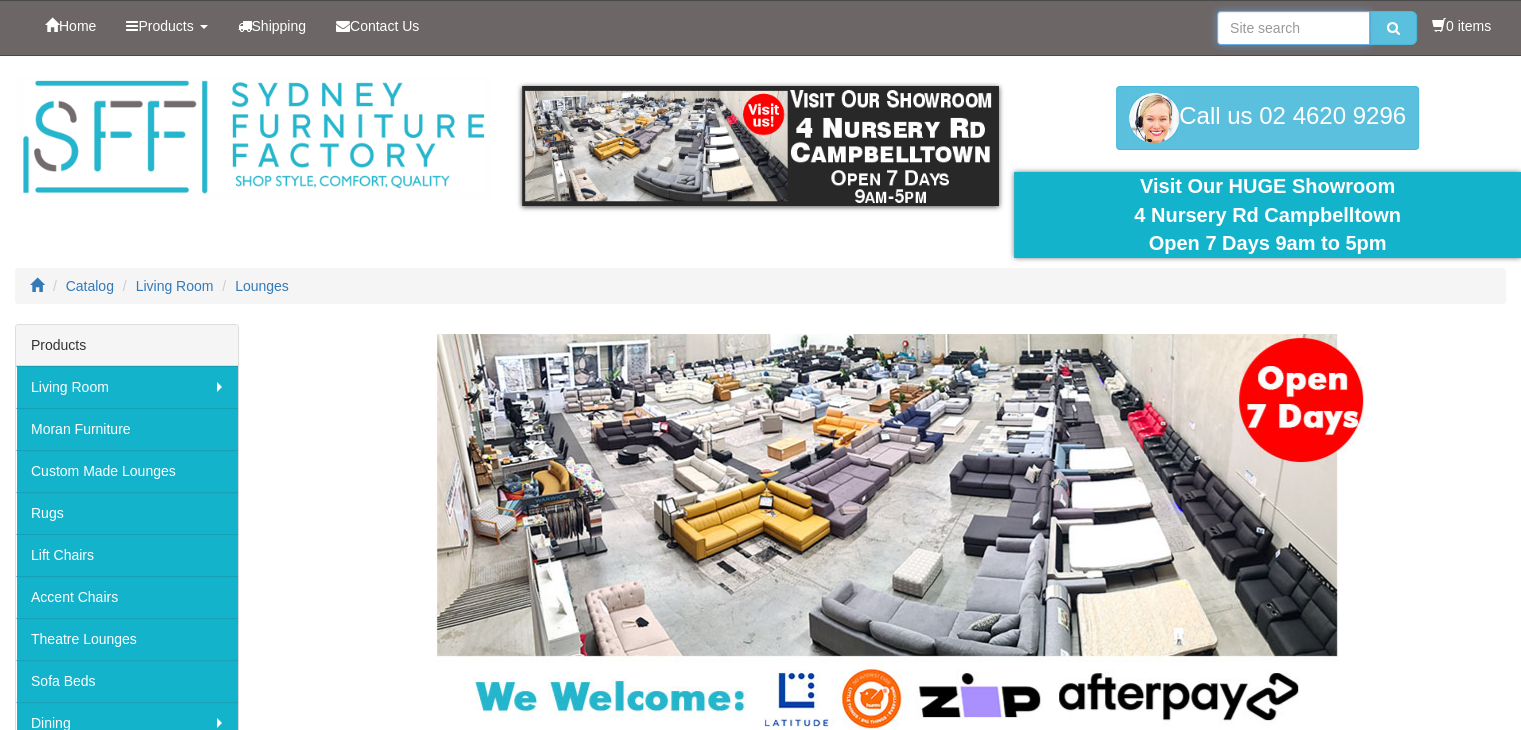 click at bounding box center (1293, 28) 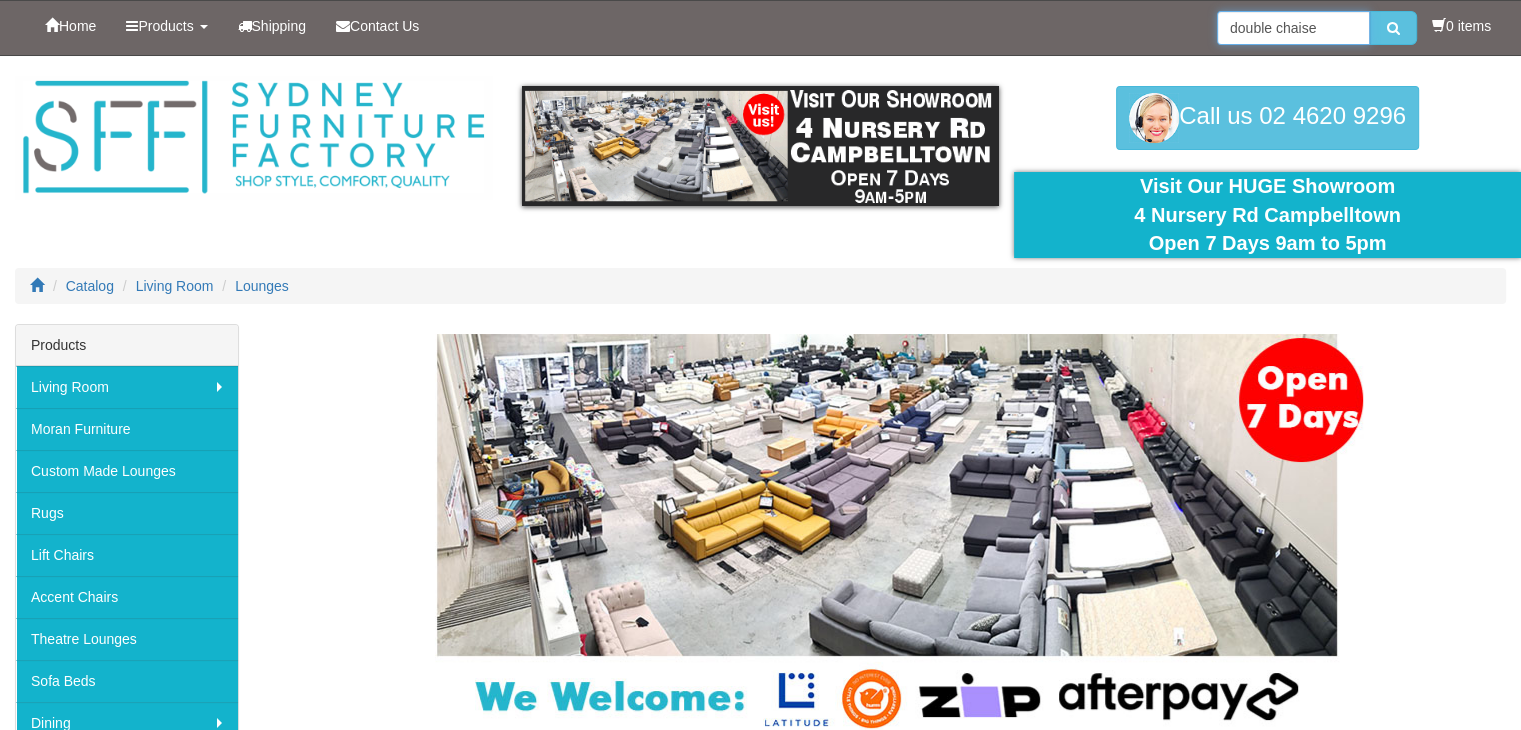 type on "double chaise" 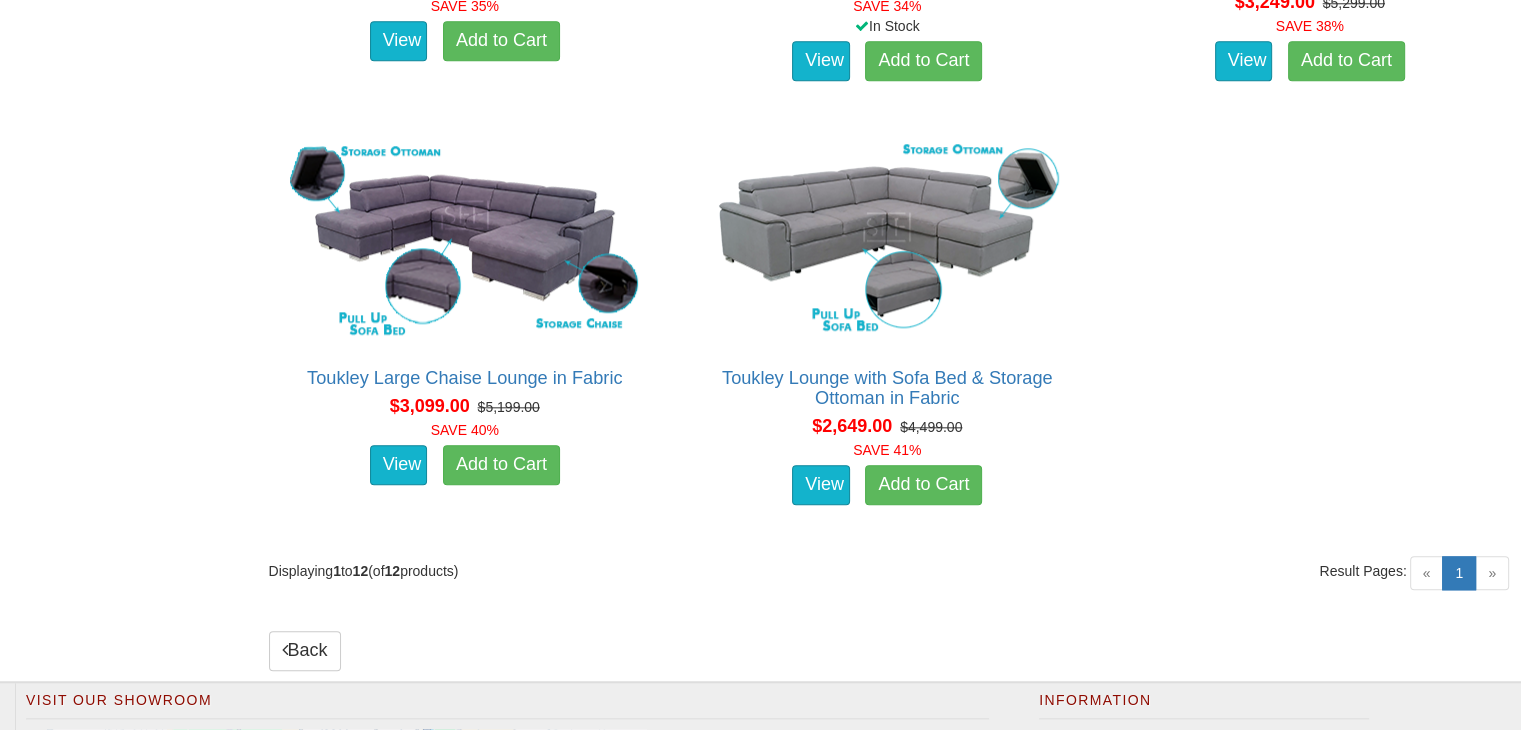 scroll, scrollTop: 2100, scrollLeft: 0, axis: vertical 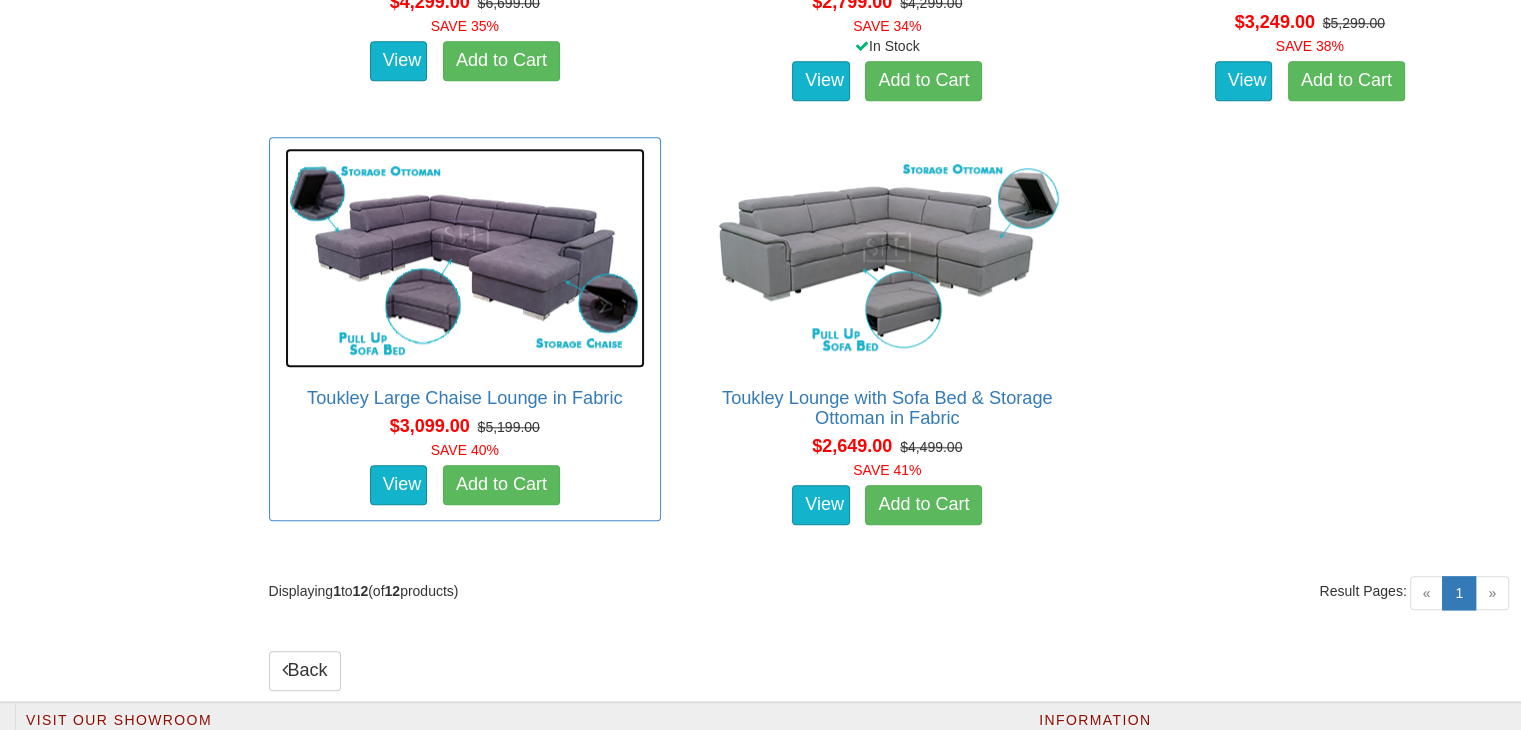 click at bounding box center [465, 258] 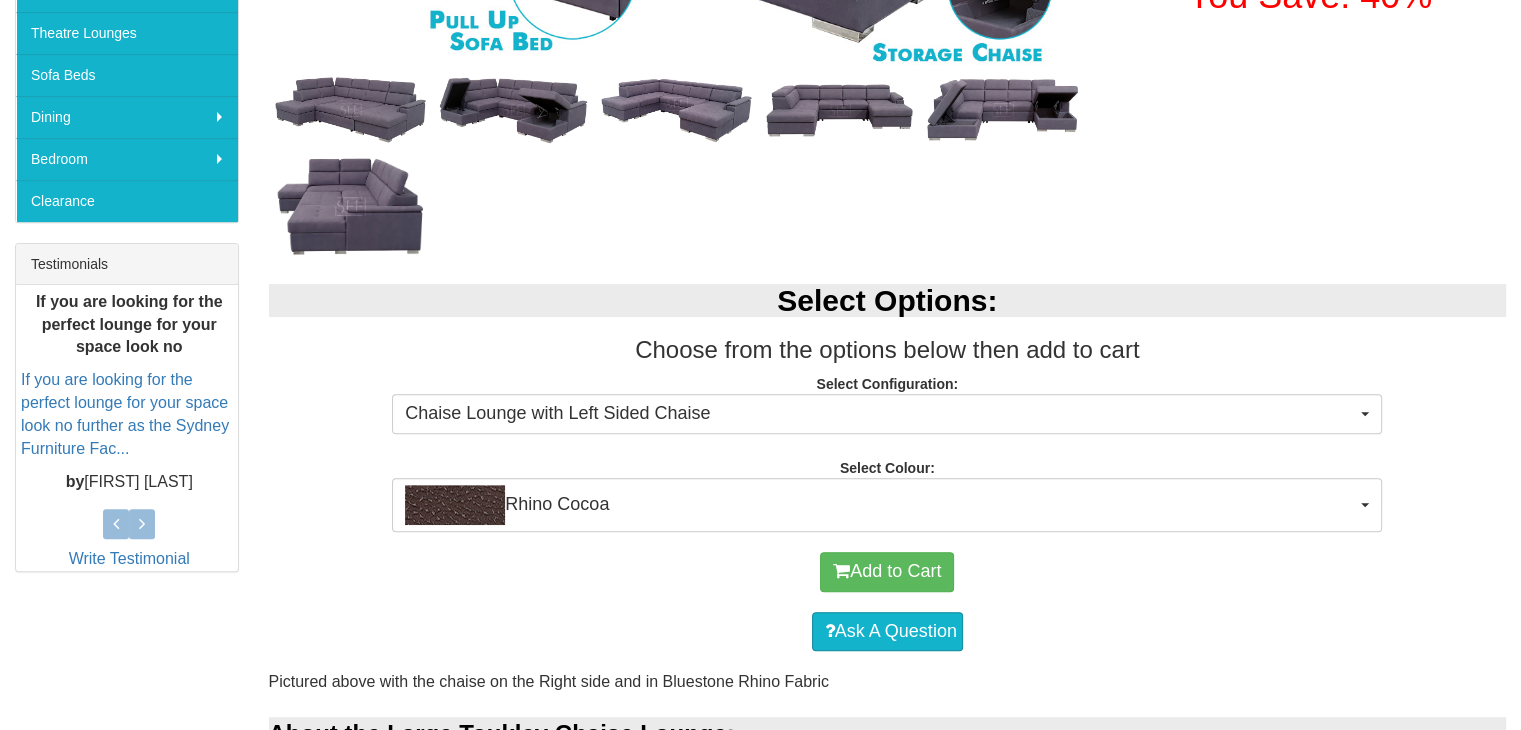 scroll, scrollTop: 300, scrollLeft: 0, axis: vertical 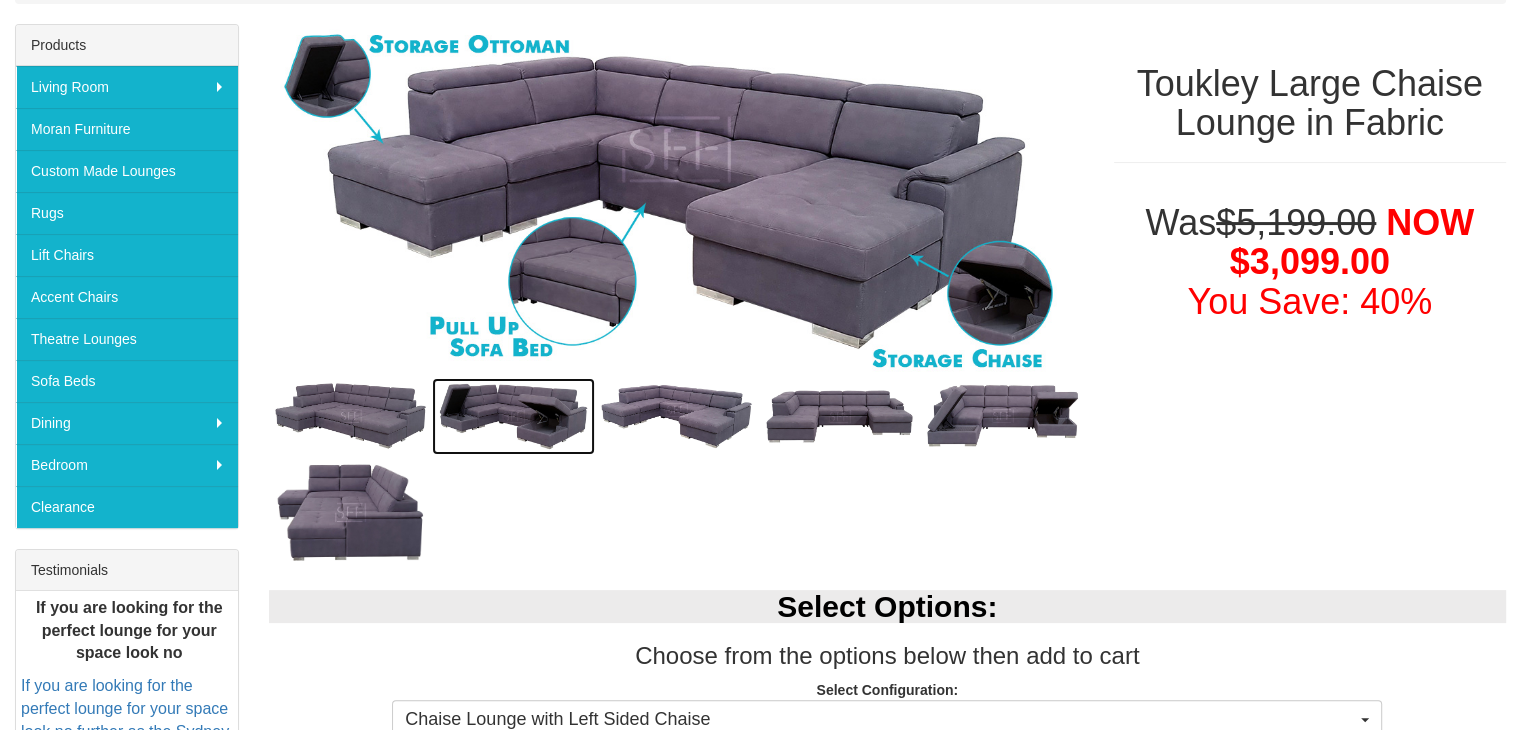 click at bounding box center (513, 416) 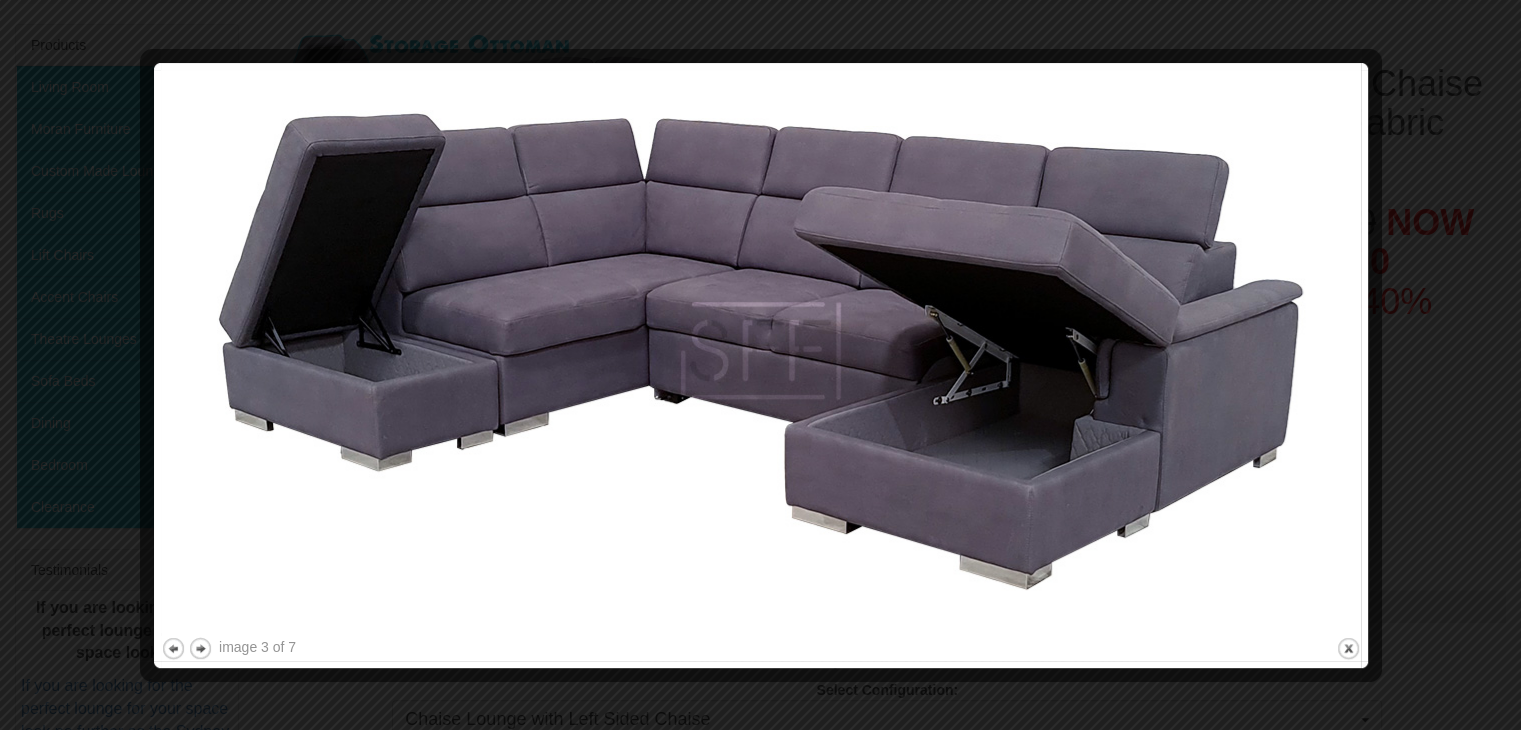click at bounding box center (761, 351) 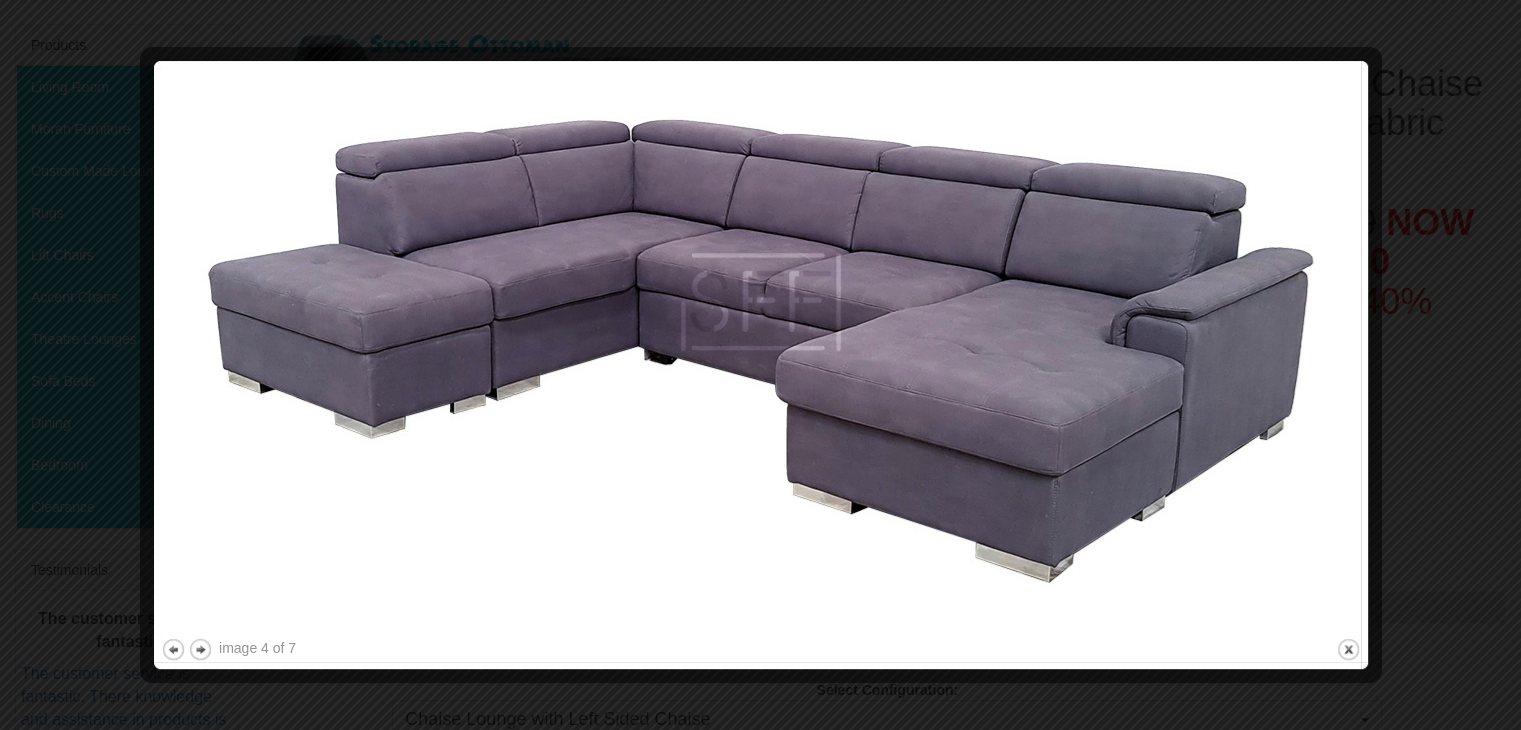 click at bounding box center [761, 351] 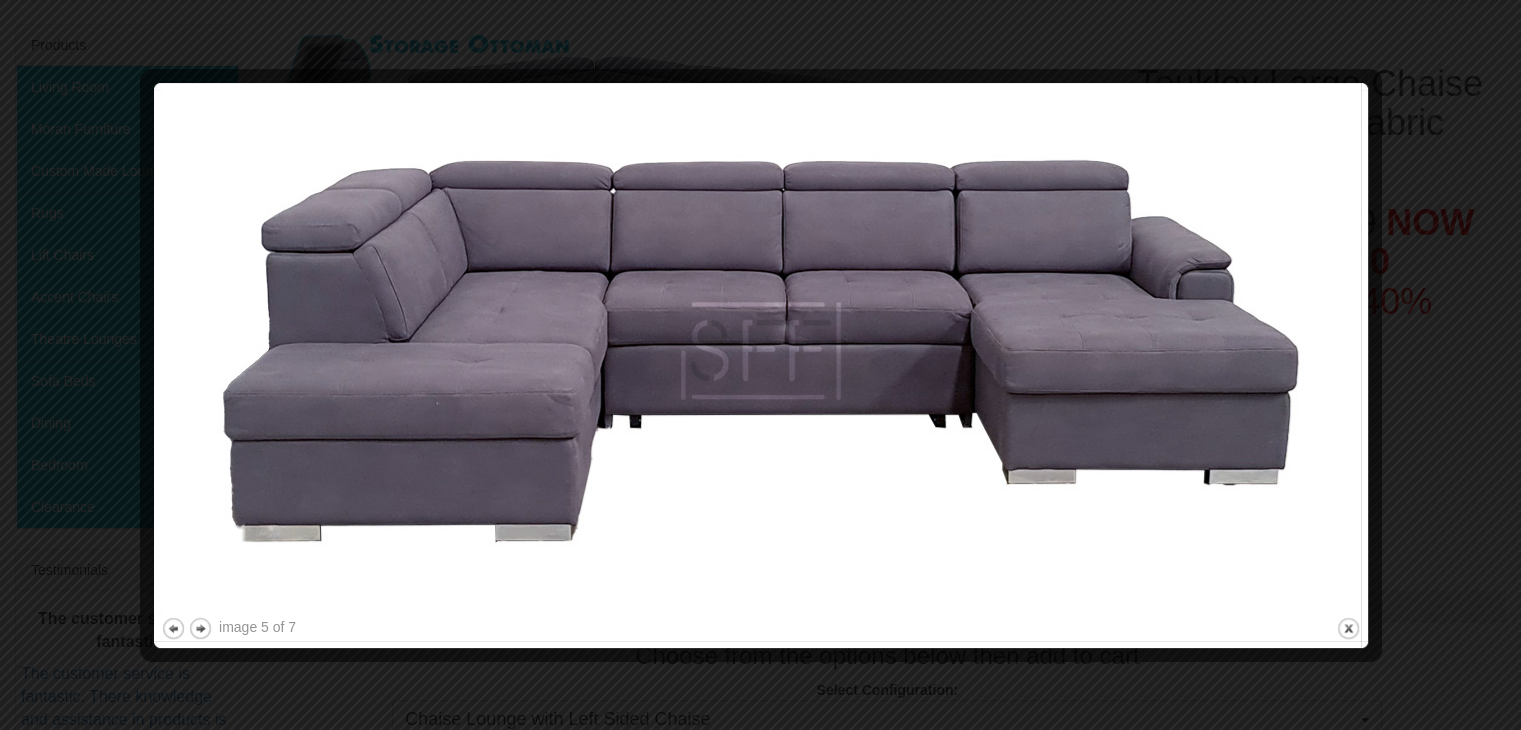 click at bounding box center (761, 351) 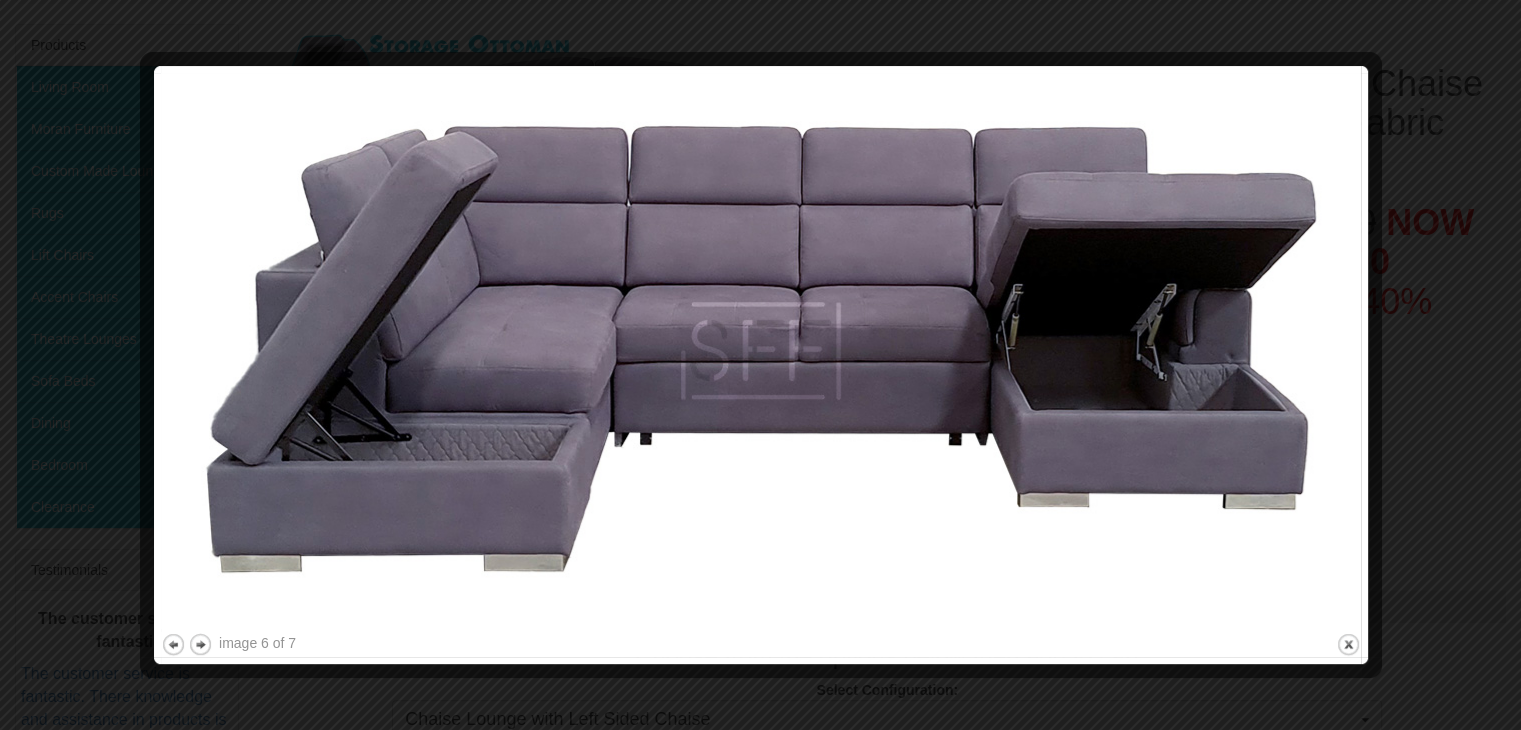 click at bounding box center (761, 351) 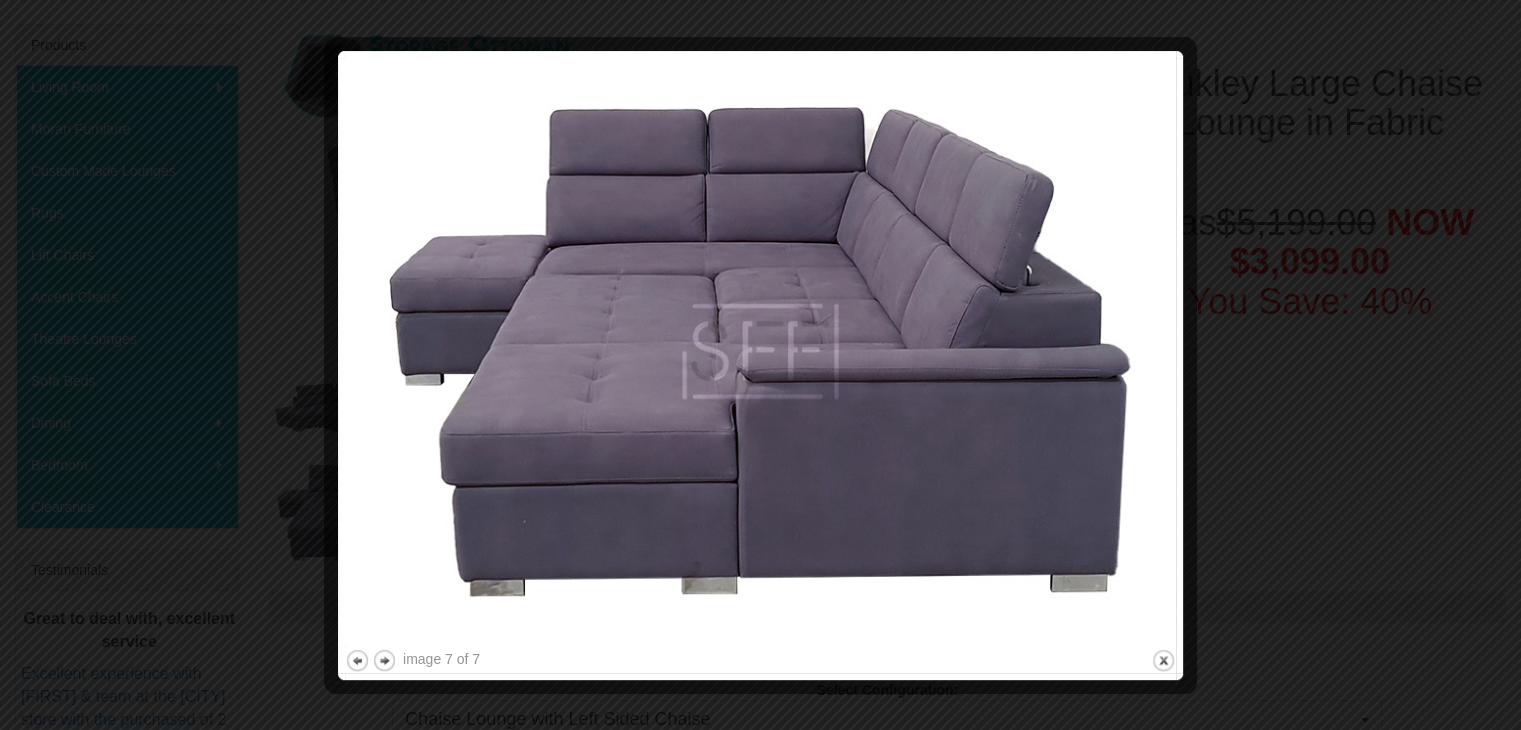 click at bounding box center (760, 351) 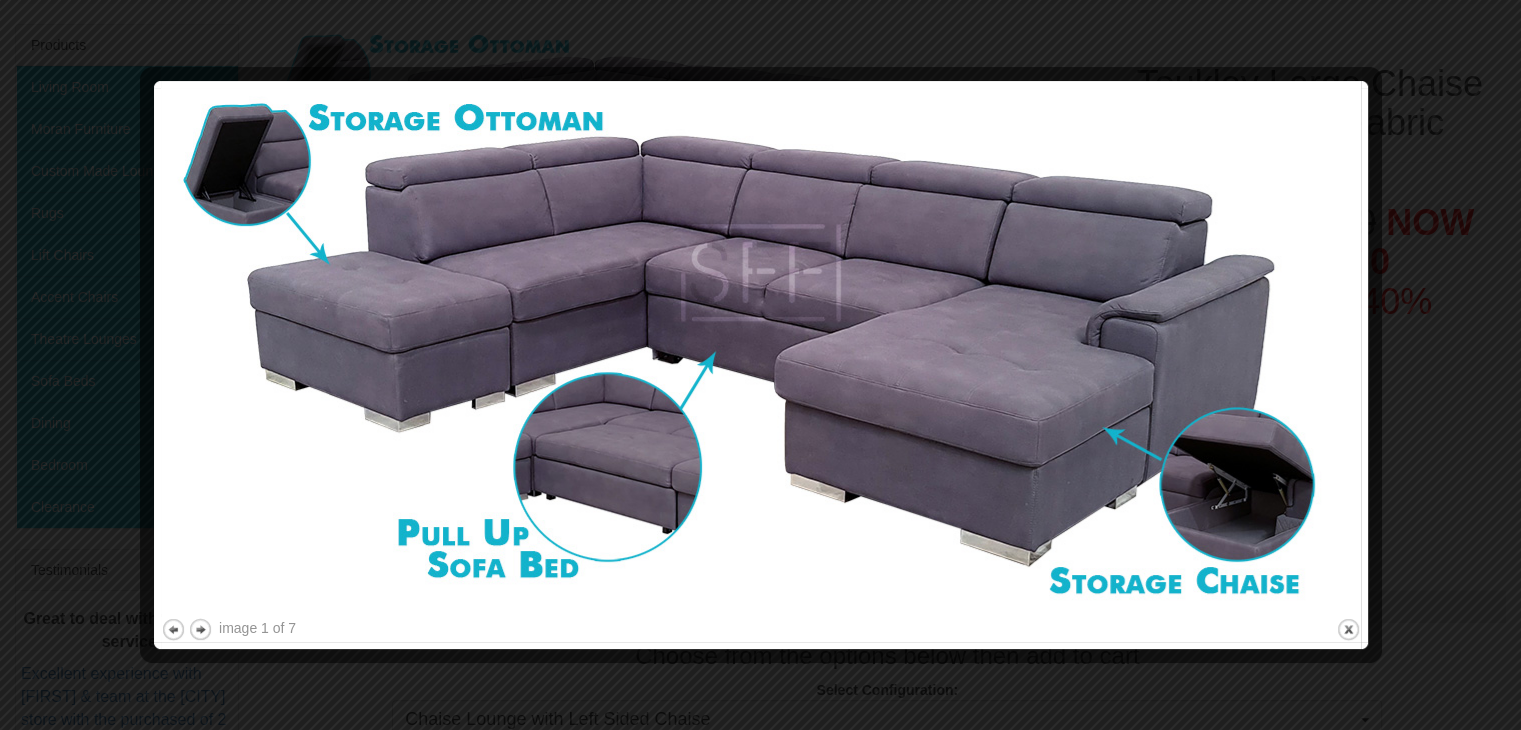 click at bounding box center (760, 365) 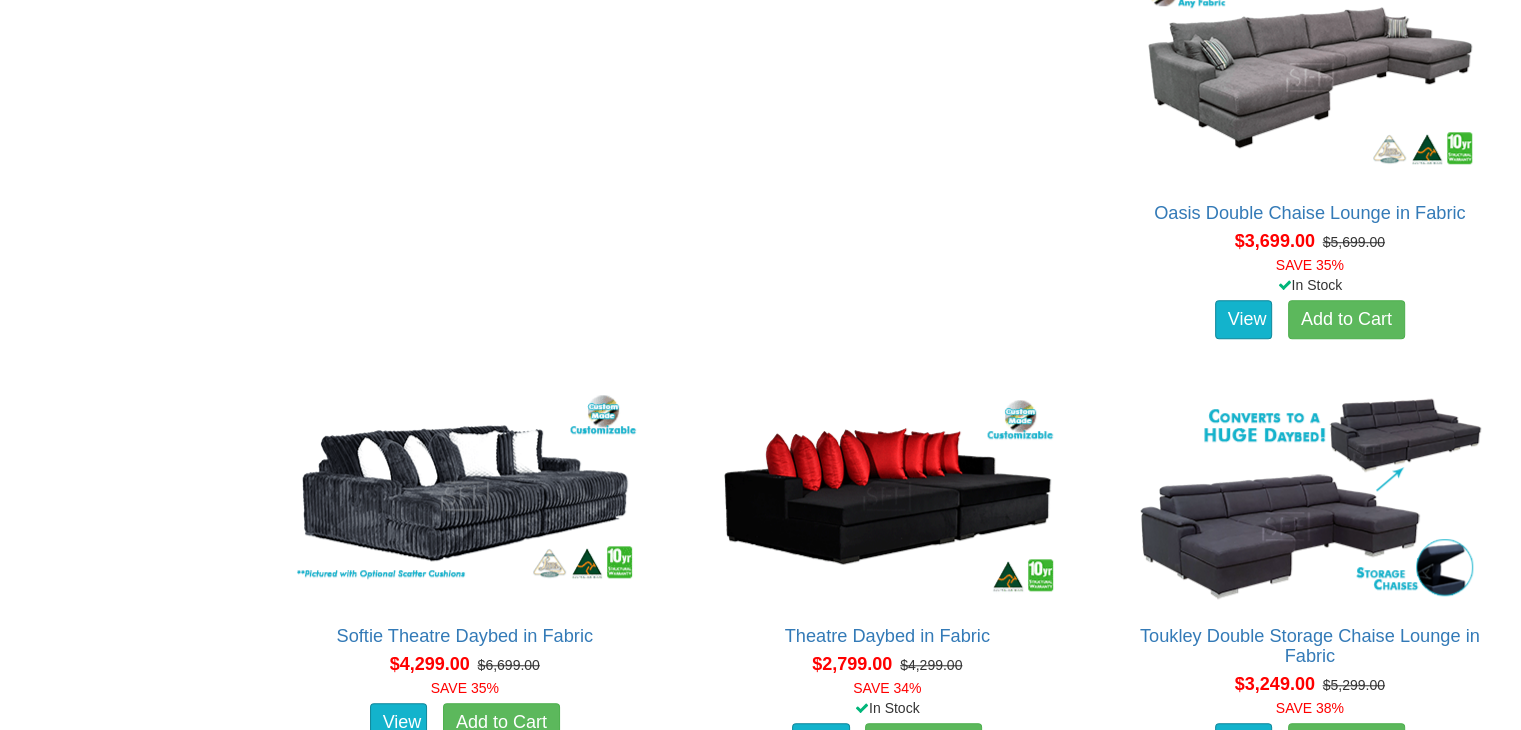 scroll, scrollTop: 1400, scrollLeft: 0, axis: vertical 